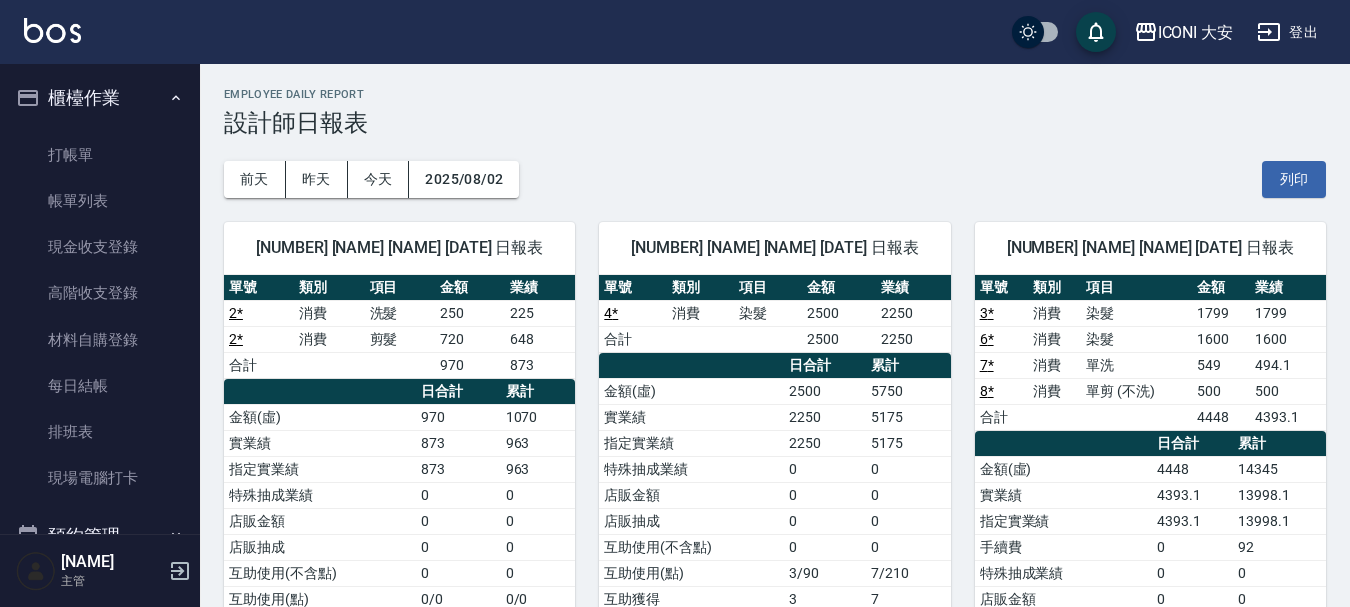 scroll, scrollTop: 600, scrollLeft: 0, axis: vertical 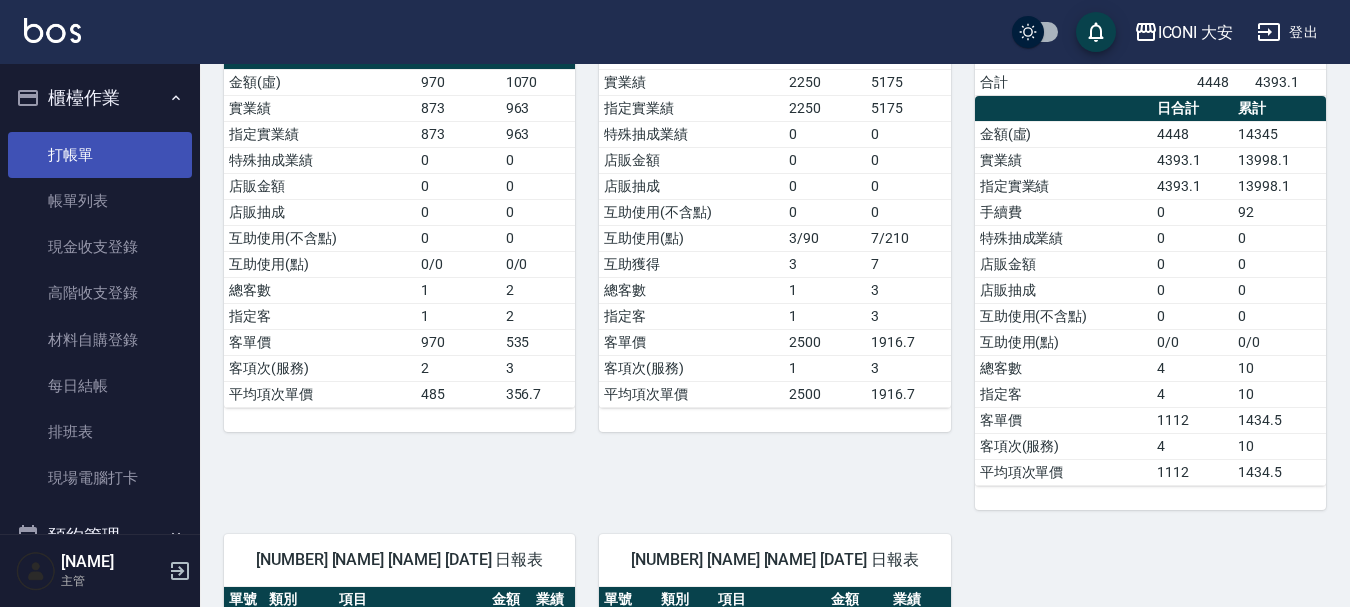 click on "打帳單" at bounding box center [100, 155] 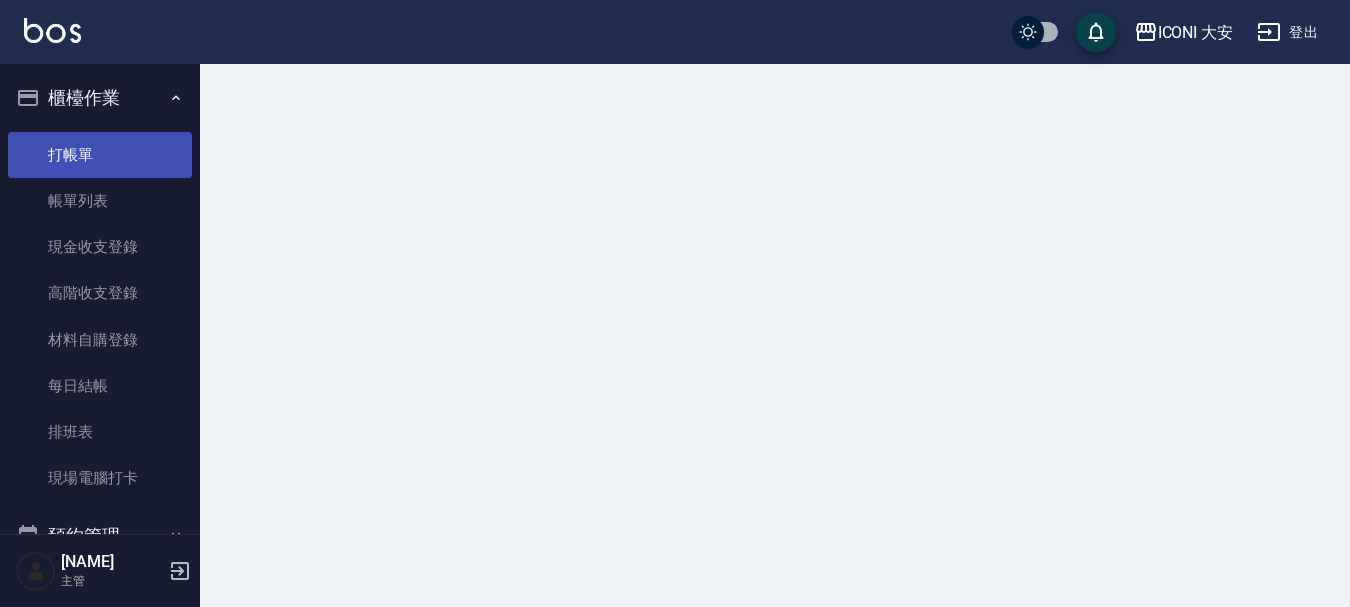 scroll, scrollTop: 0, scrollLeft: 0, axis: both 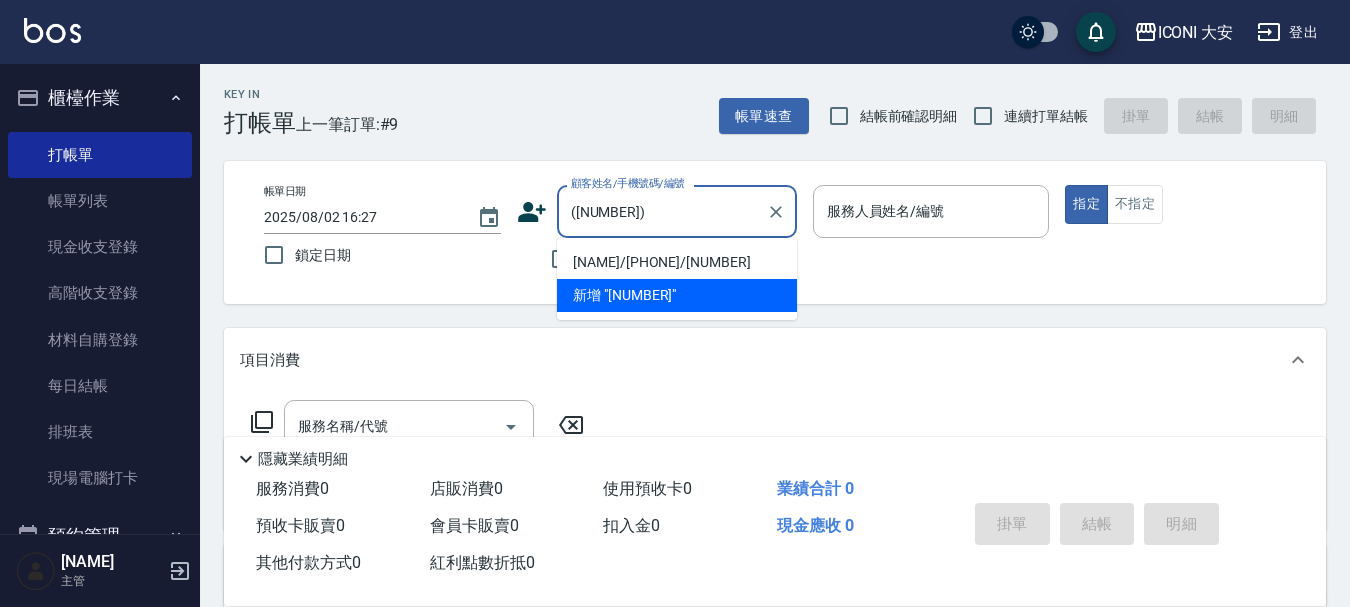 click on "[NAME]/[PHONE]/[NUMBER]" at bounding box center [677, 262] 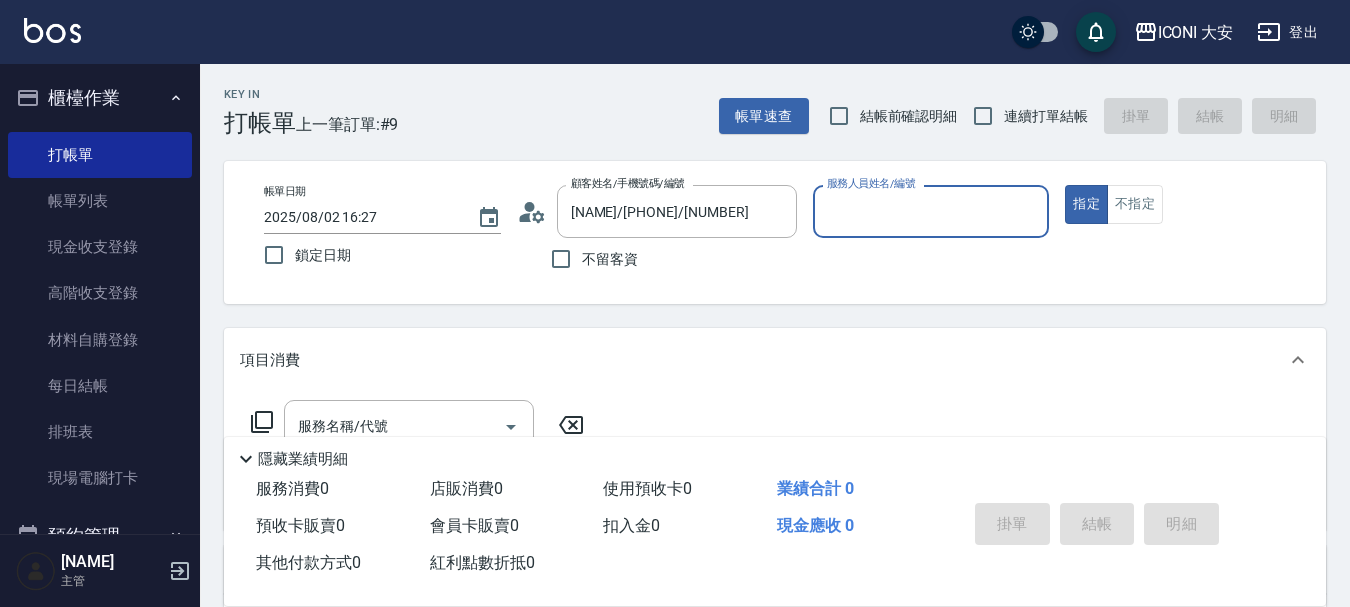 type on "[NAME]-[NUMBER]" 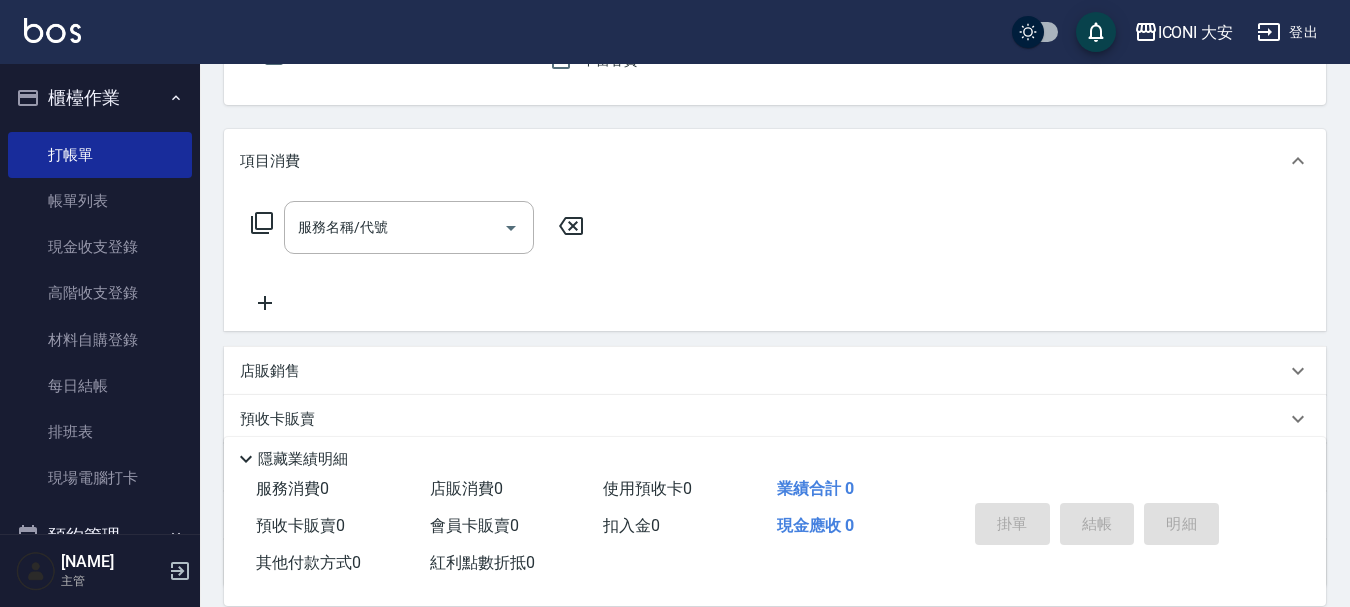 scroll, scrollTop: 200, scrollLeft: 0, axis: vertical 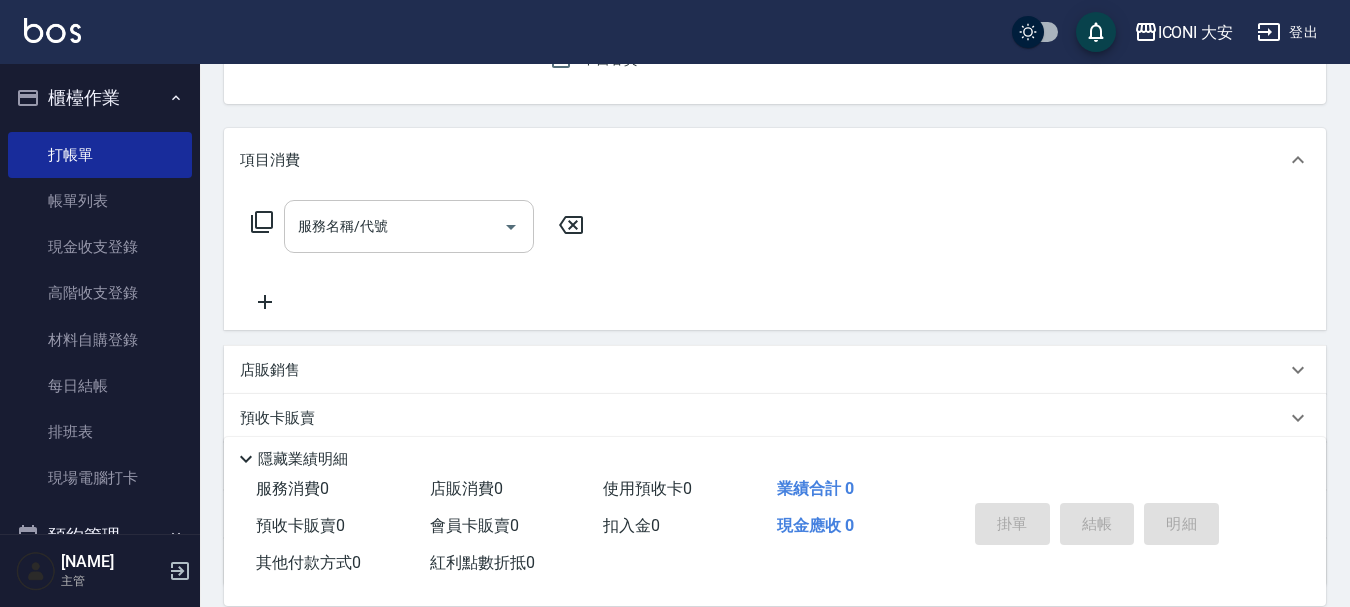 click on "服務名稱/代號" at bounding box center [394, 226] 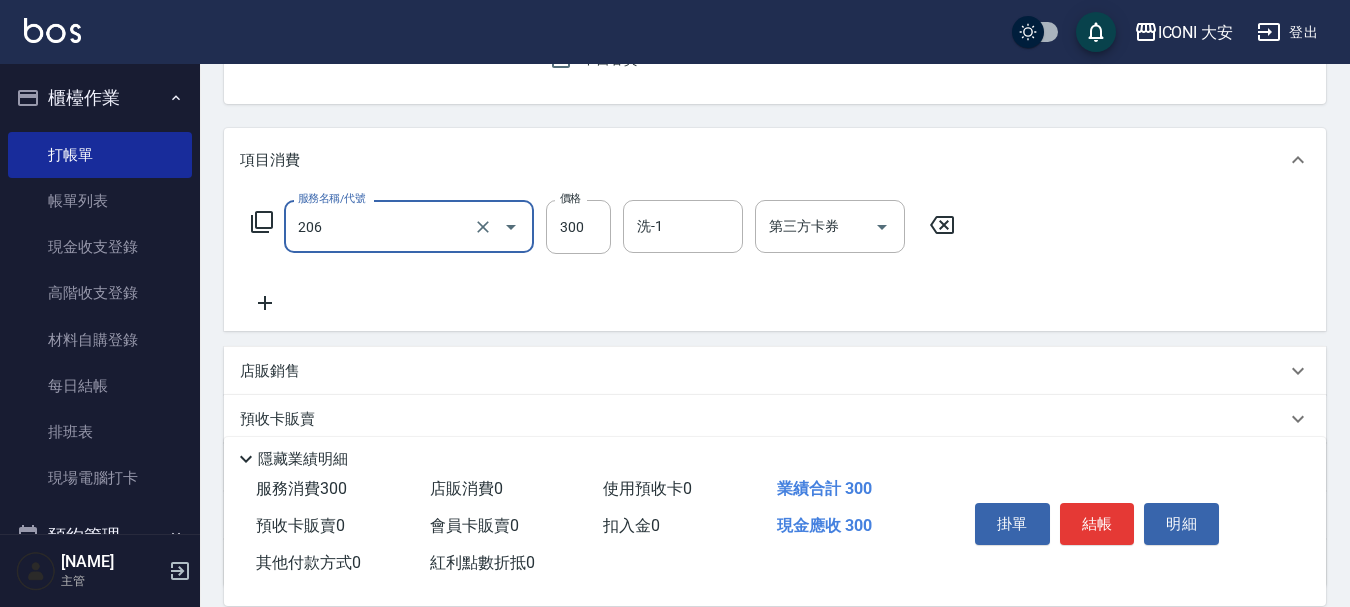 type on "洗髮(206)" 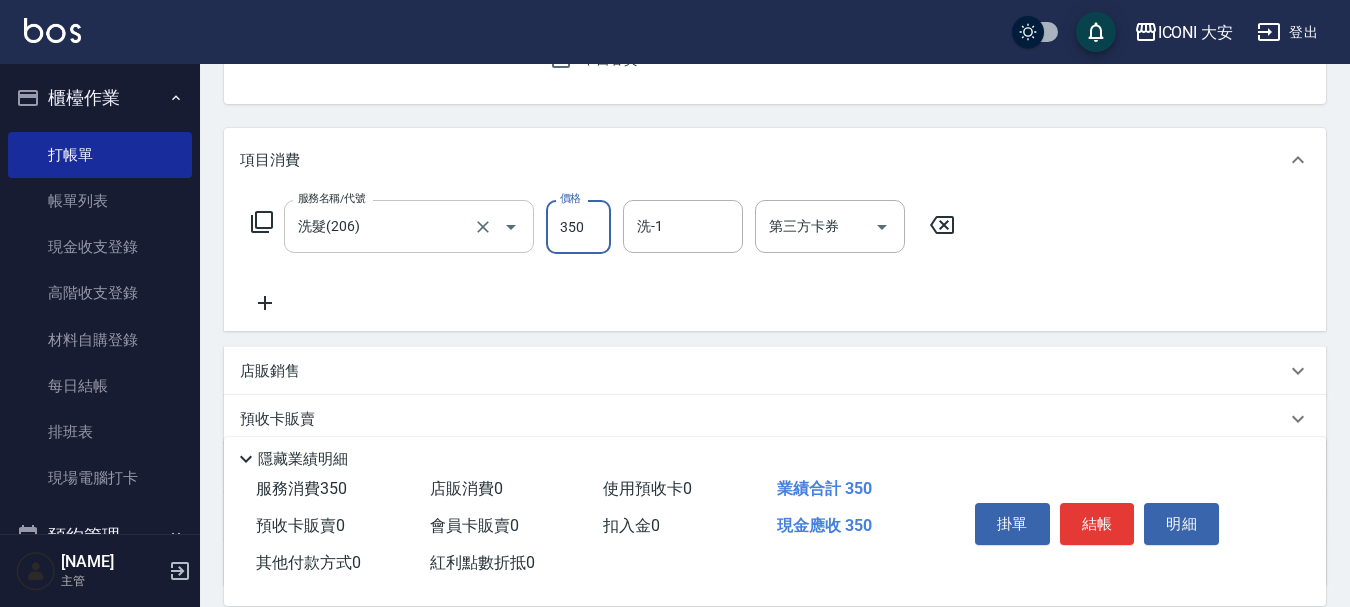 type on "350" 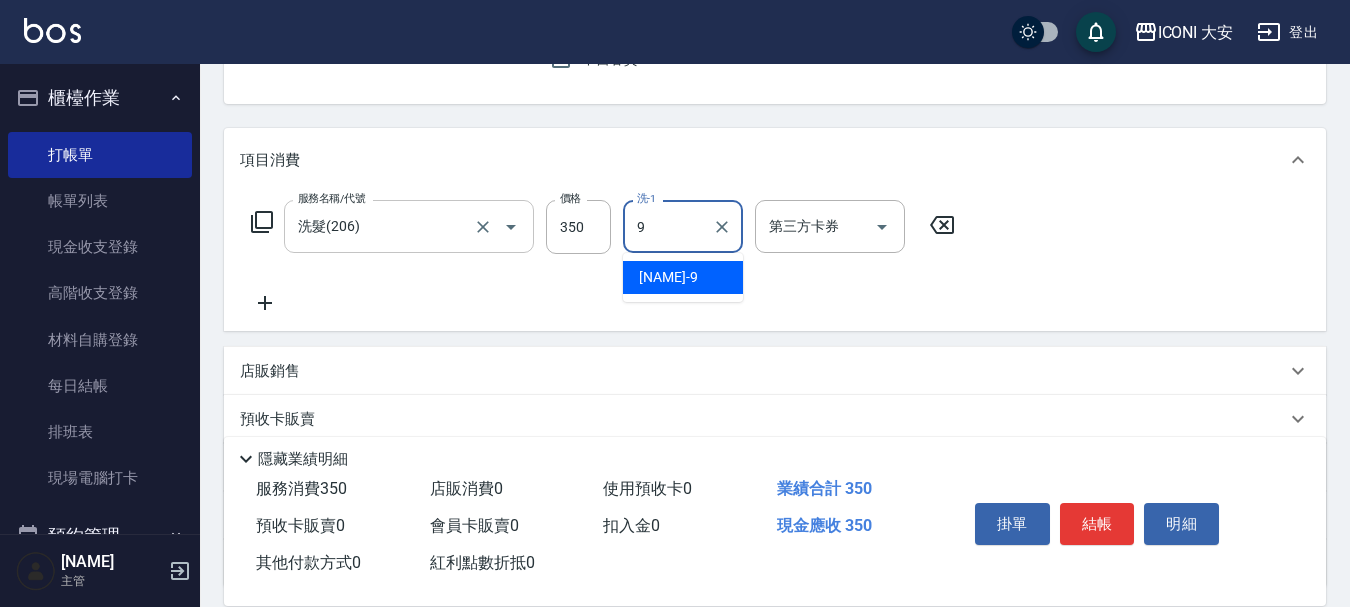 type on "[NAME]-[NUMBER]" 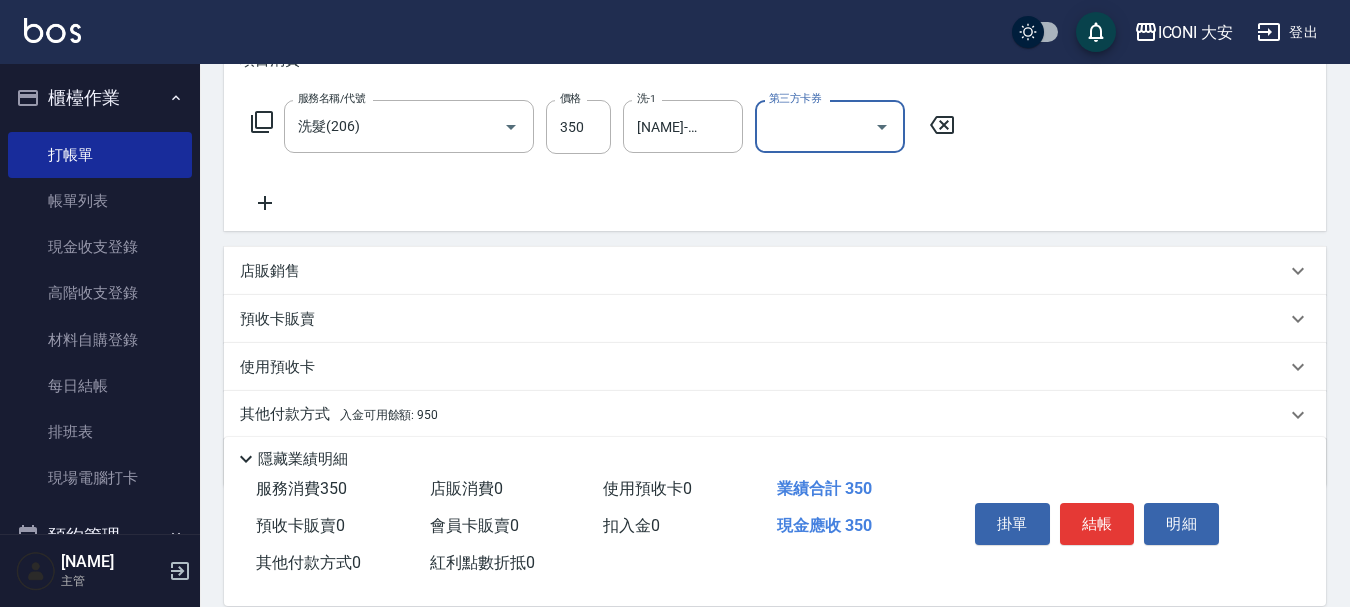 scroll, scrollTop: 372, scrollLeft: 0, axis: vertical 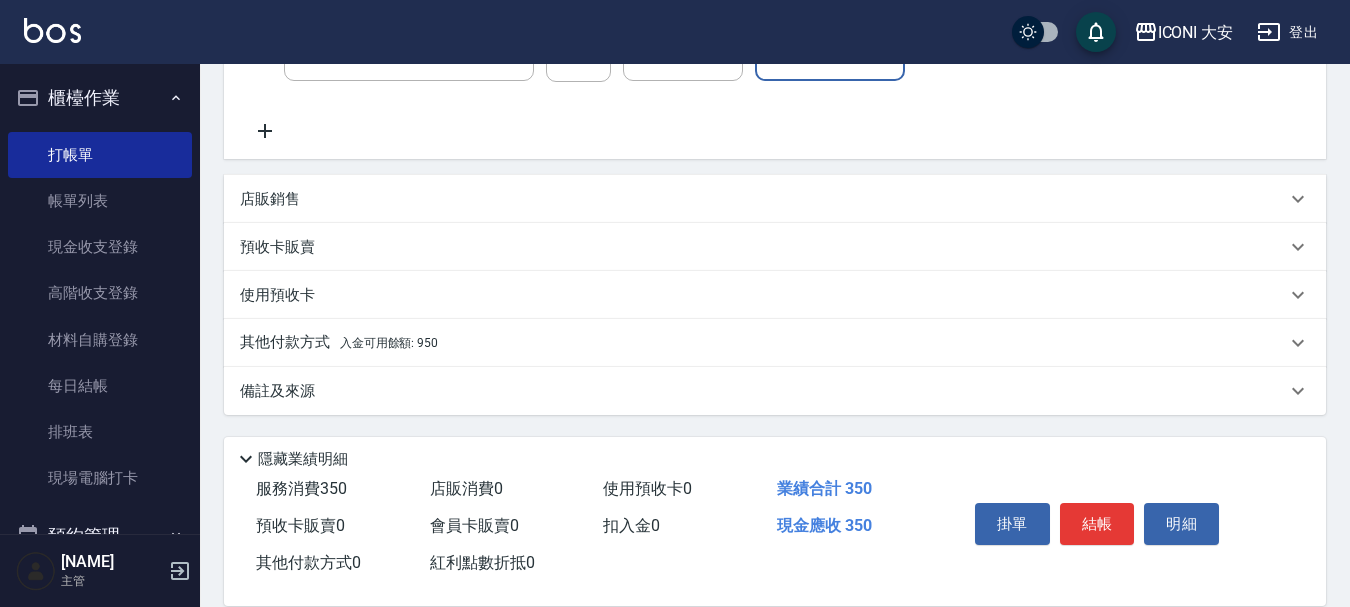 click on "其他付款方式 入金可用餘額: 950" at bounding box center [763, 343] 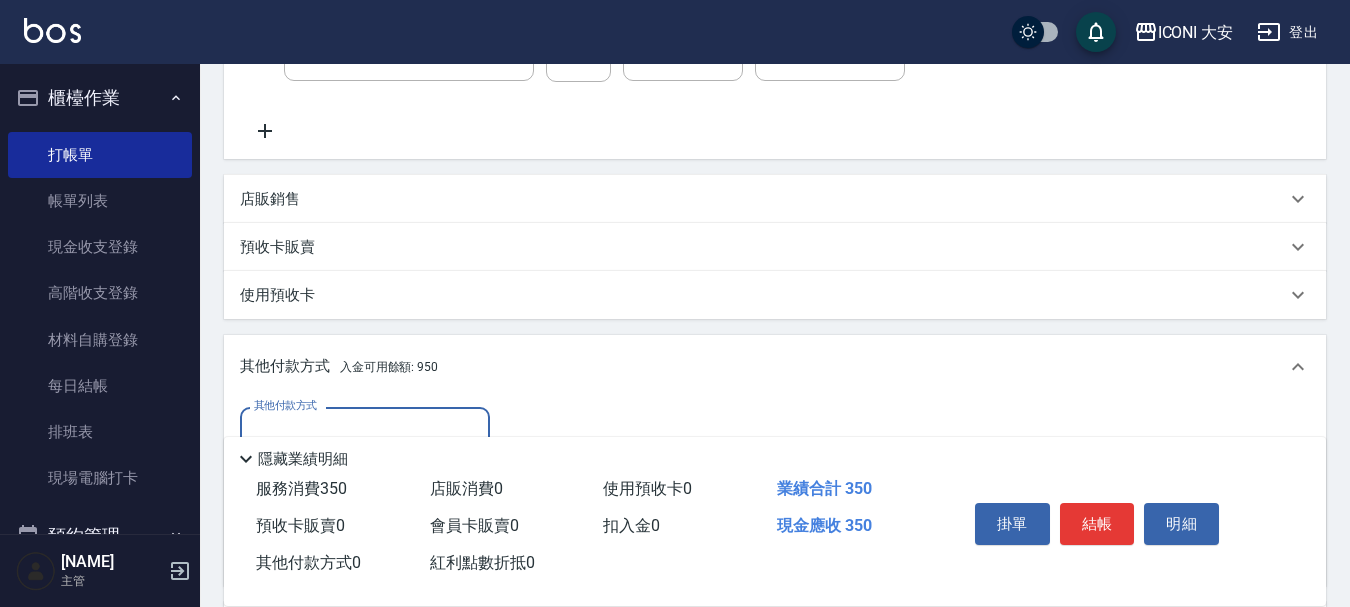 scroll, scrollTop: 0, scrollLeft: 0, axis: both 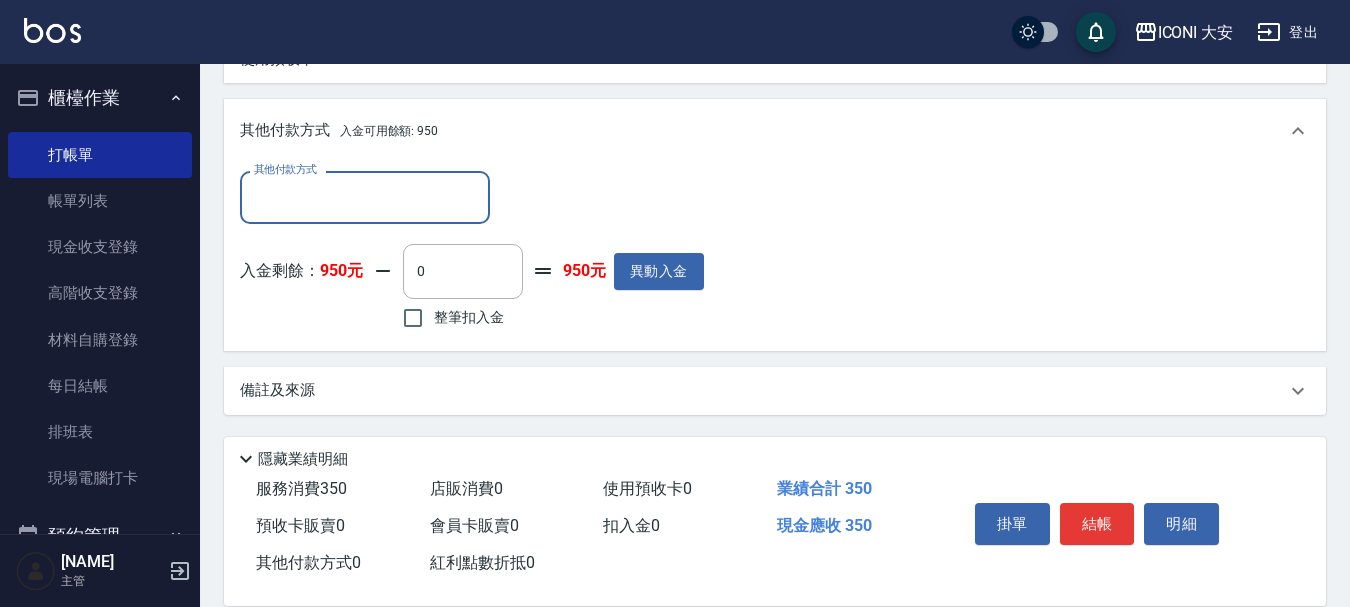 click on "整筆扣入金" at bounding box center [448, 318] 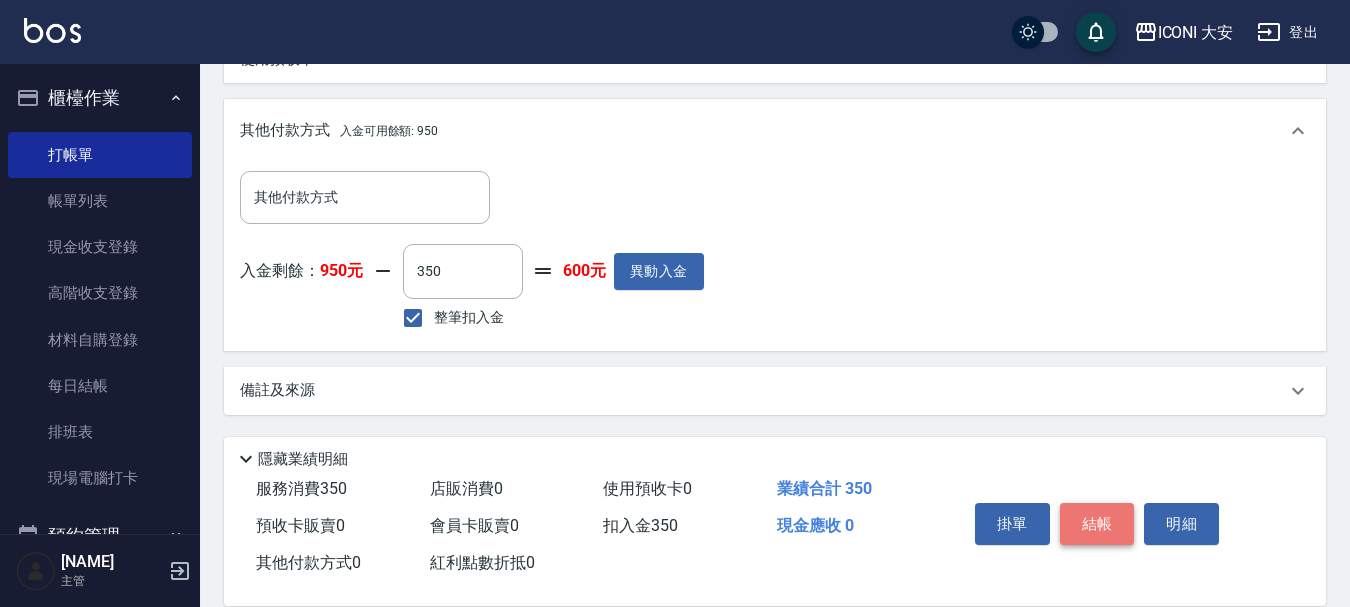click on "結帳" at bounding box center (1097, 524) 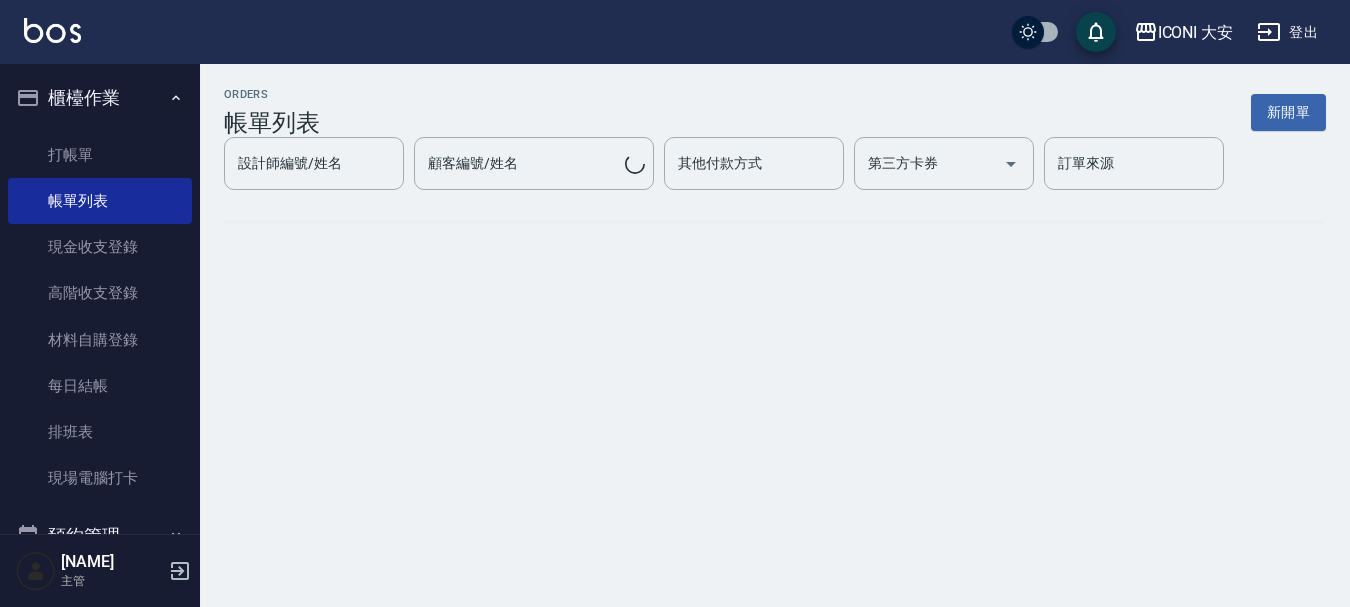 scroll, scrollTop: 0, scrollLeft: 0, axis: both 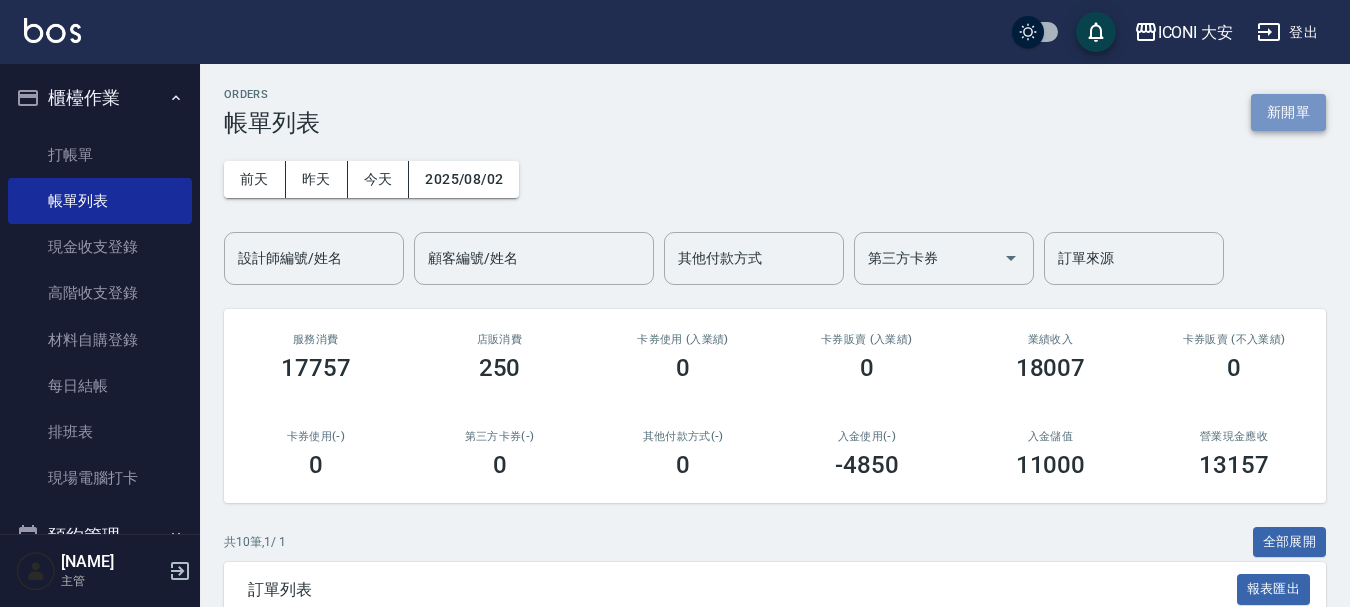 click on "新開單" at bounding box center (1288, 112) 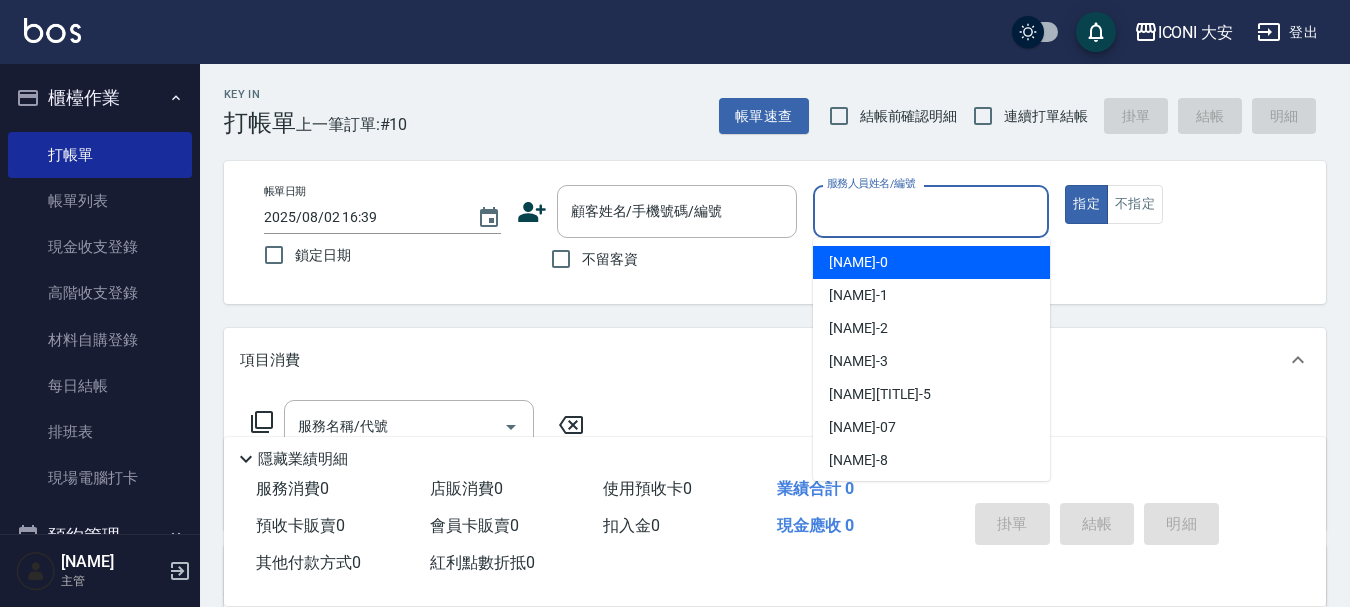click on "服務人員姓名/編號 服務人員姓名/編號" at bounding box center (931, 211) 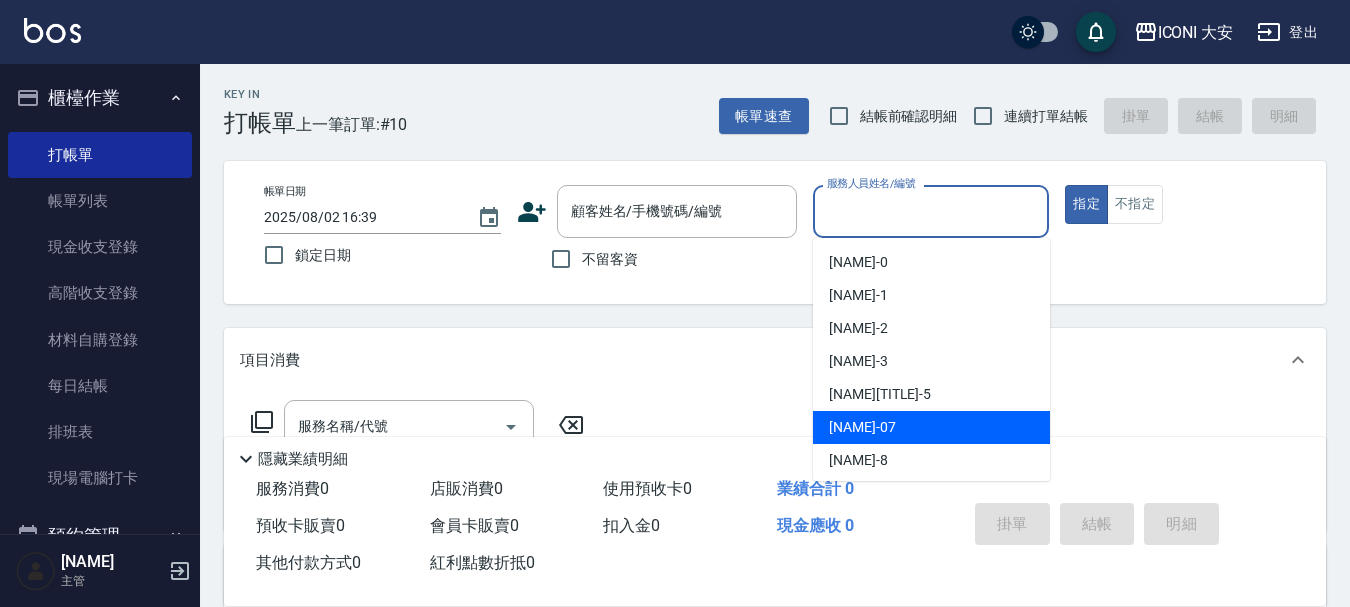 click on "[NAME]-[NUMBER]" at bounding box center [862, 427] 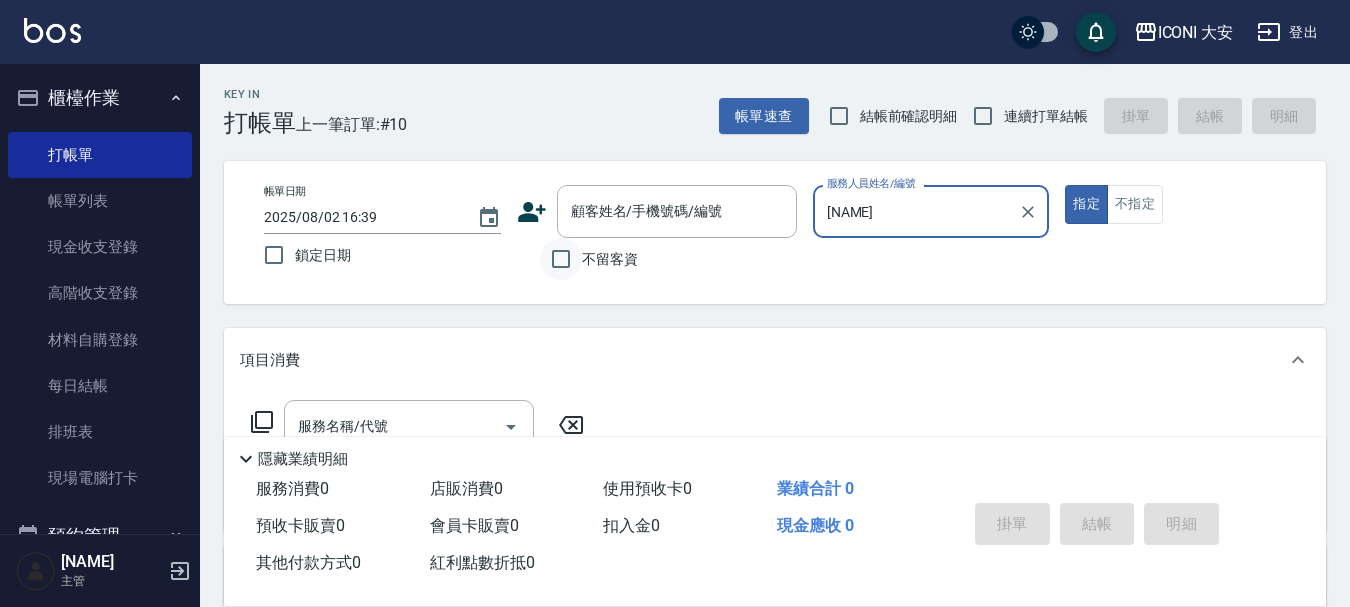 click on "不留客資" at bounding box center (561, 259) 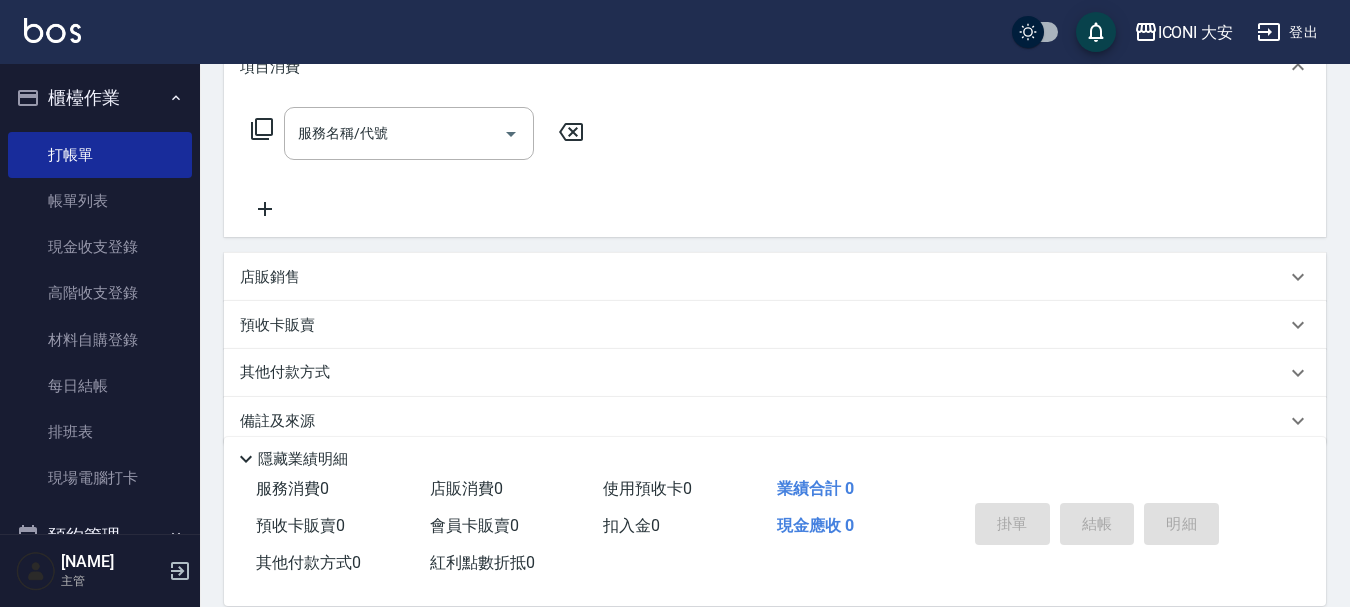 scroll, scrollTop: 300, scrollLeft: 0, axis: vertical 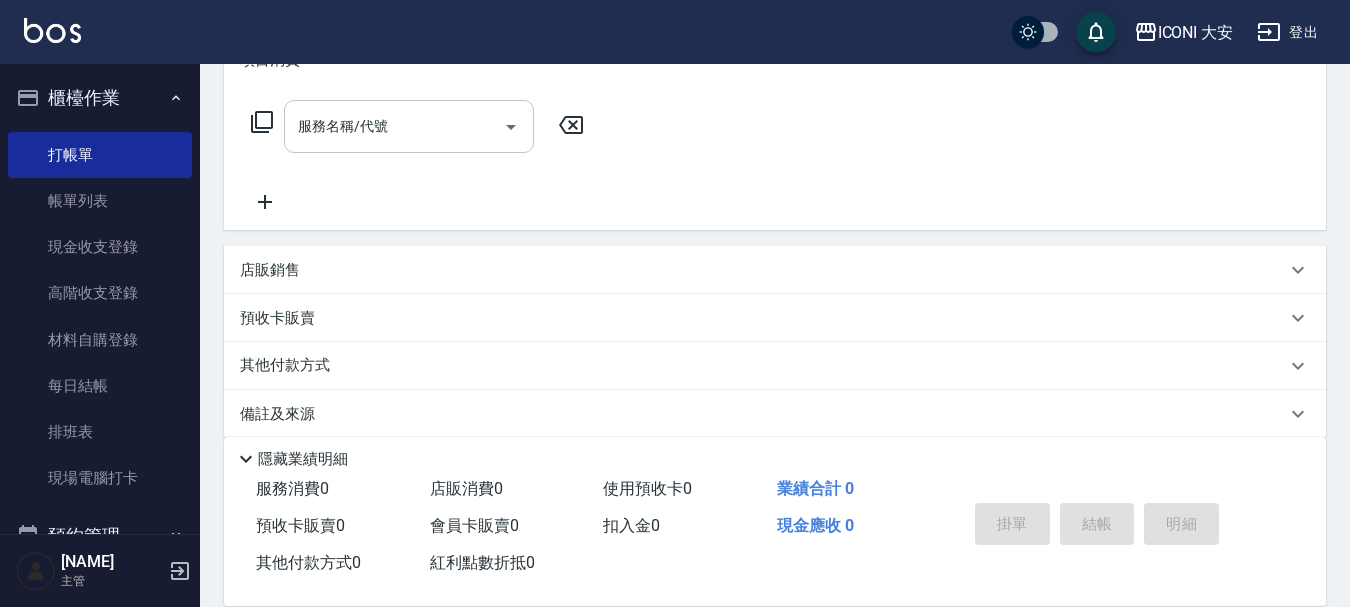 click on "服務名稱/代號" at bounding box center [394, 126] 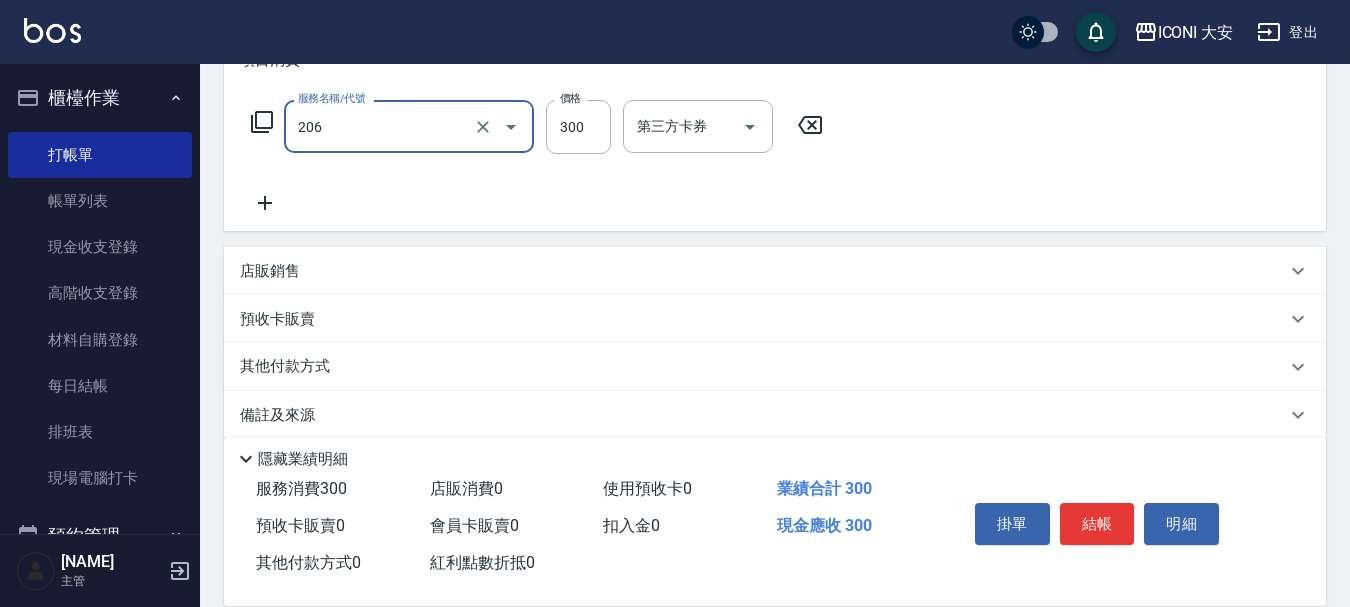 type on "洗髮(206)" 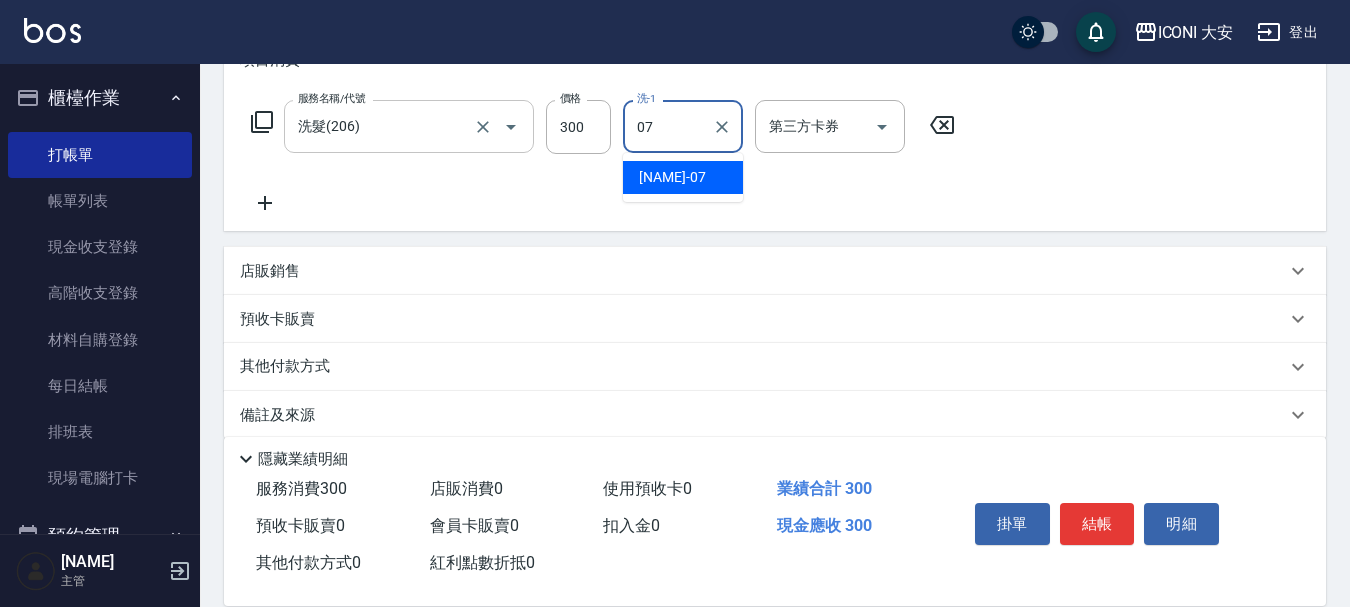 type on "[NAME]" 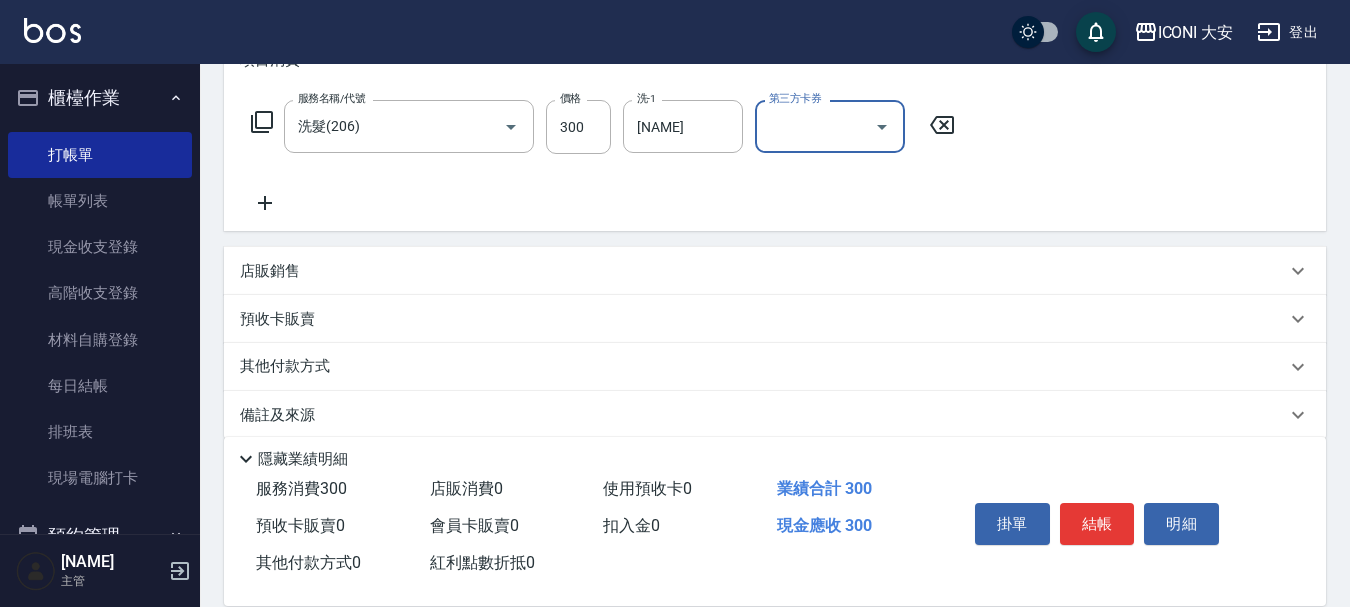 click 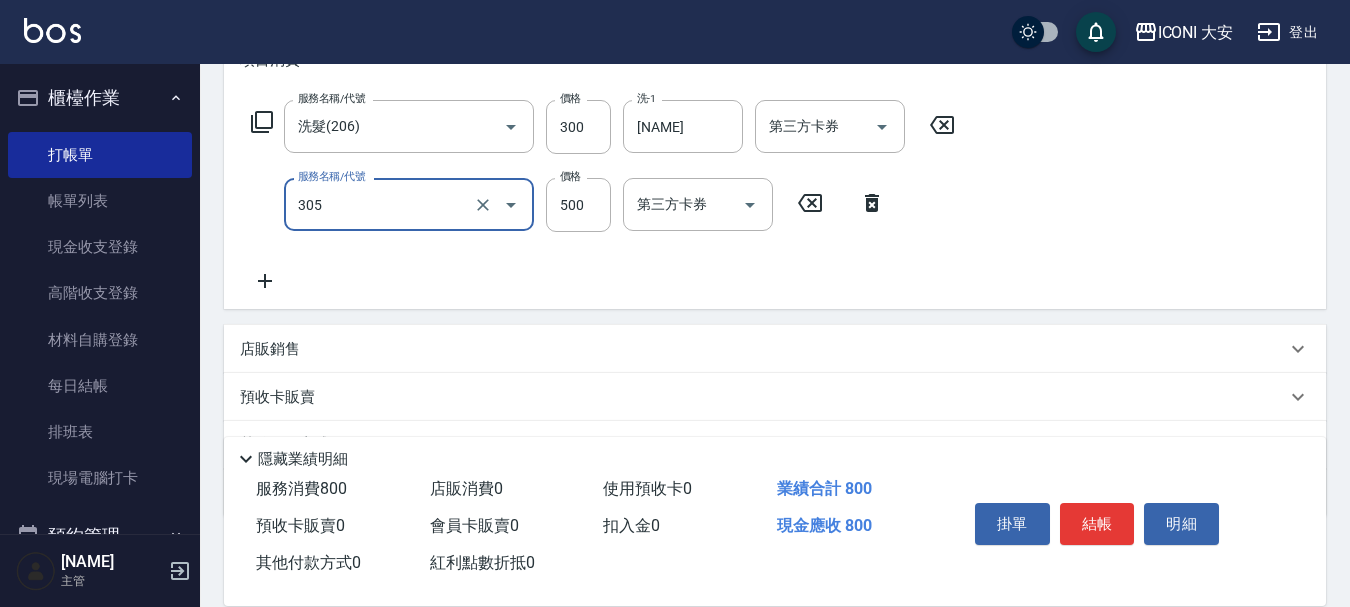 type on "剪髮(305)" 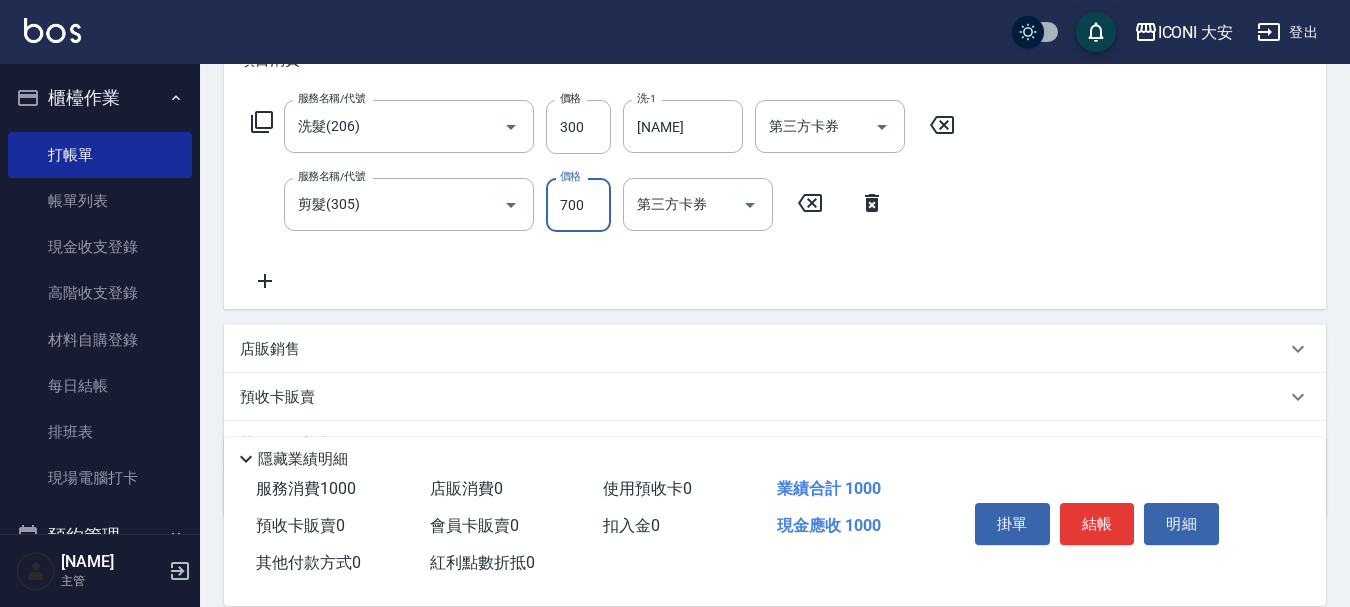 type on "700" 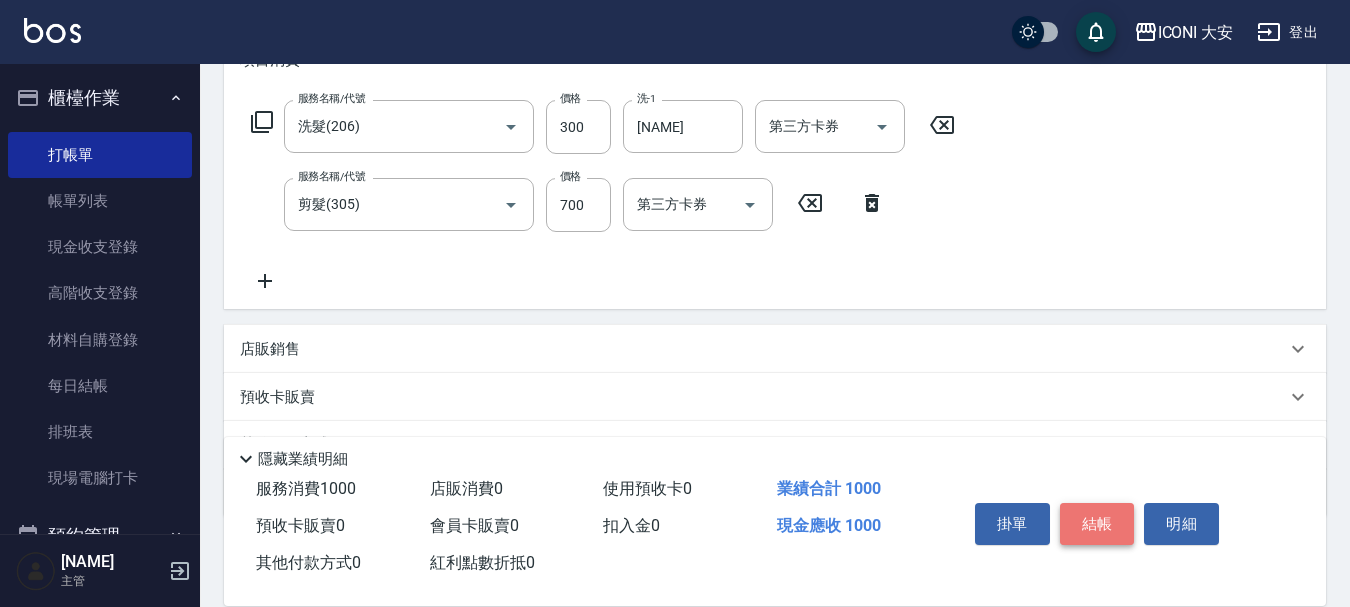 click on "結帳" at bounding box center (1097, 524) 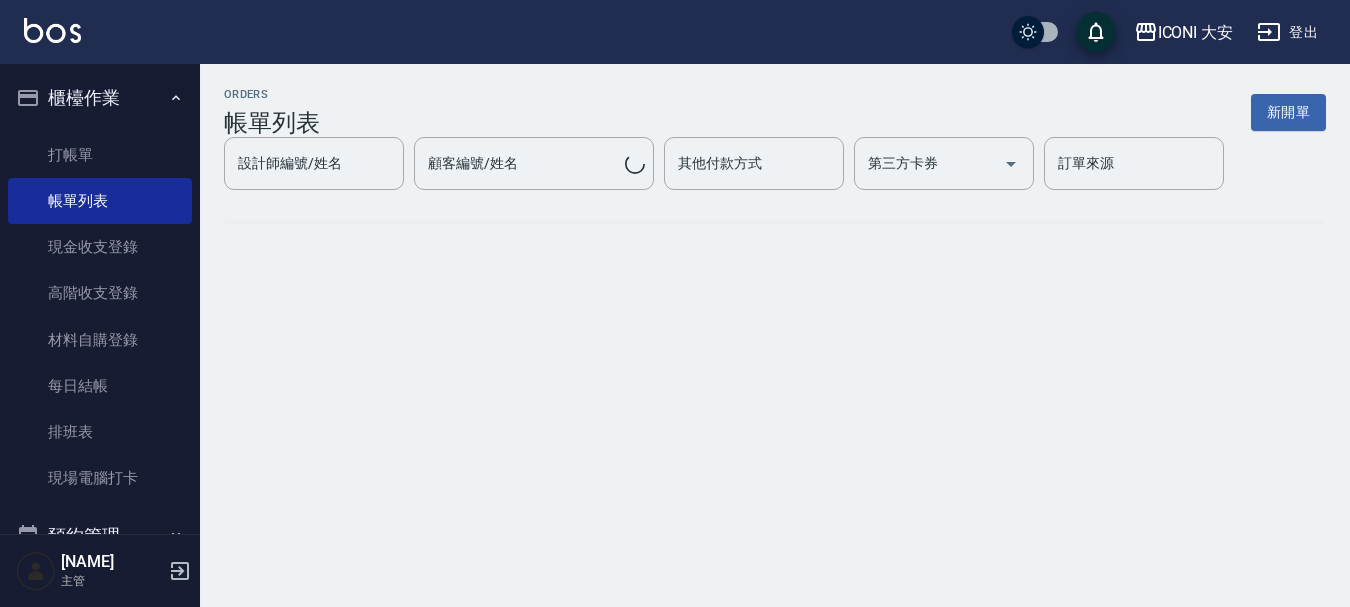 scroll, scrollTop: 0, scrollLeft: 0, axis: both 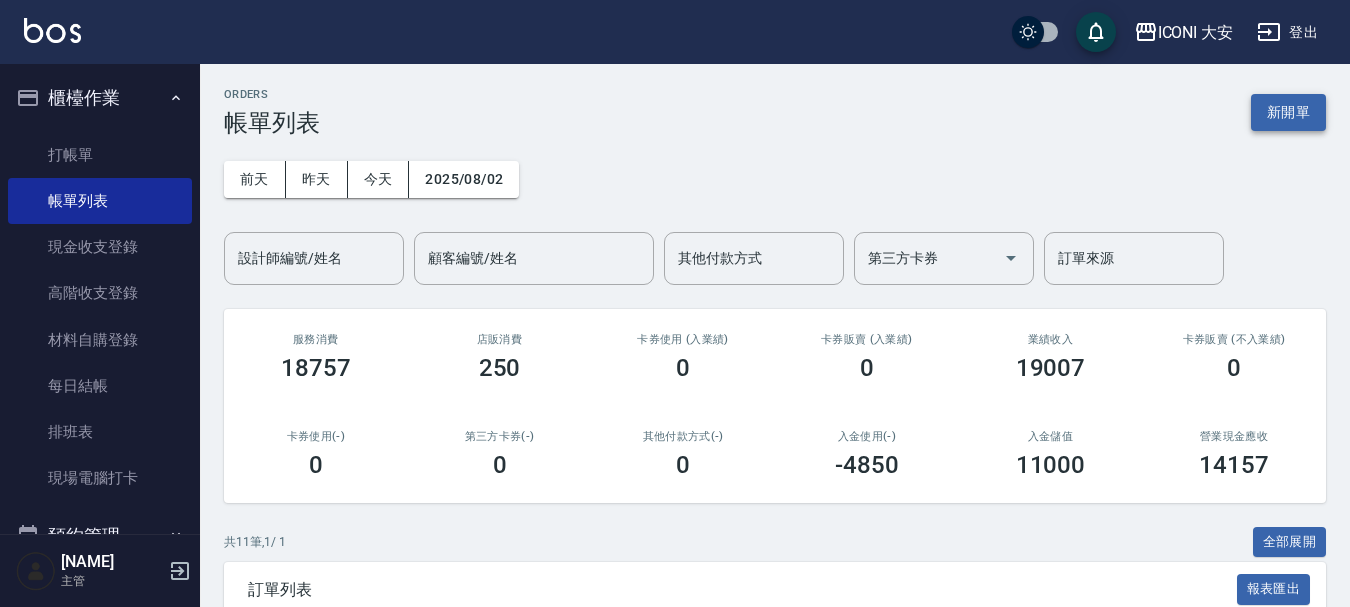 click on "新開單" at bounding box center [1288, 112] 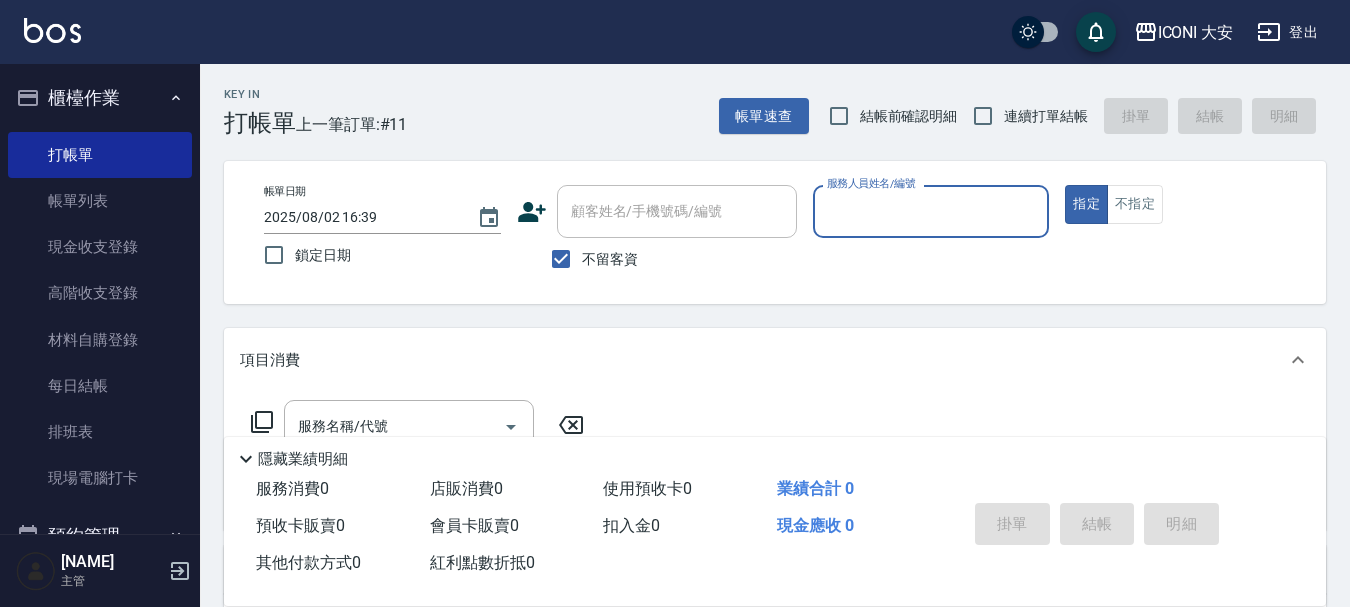 click on "服務人員姓名/編號" at bounding box center (931, 211) 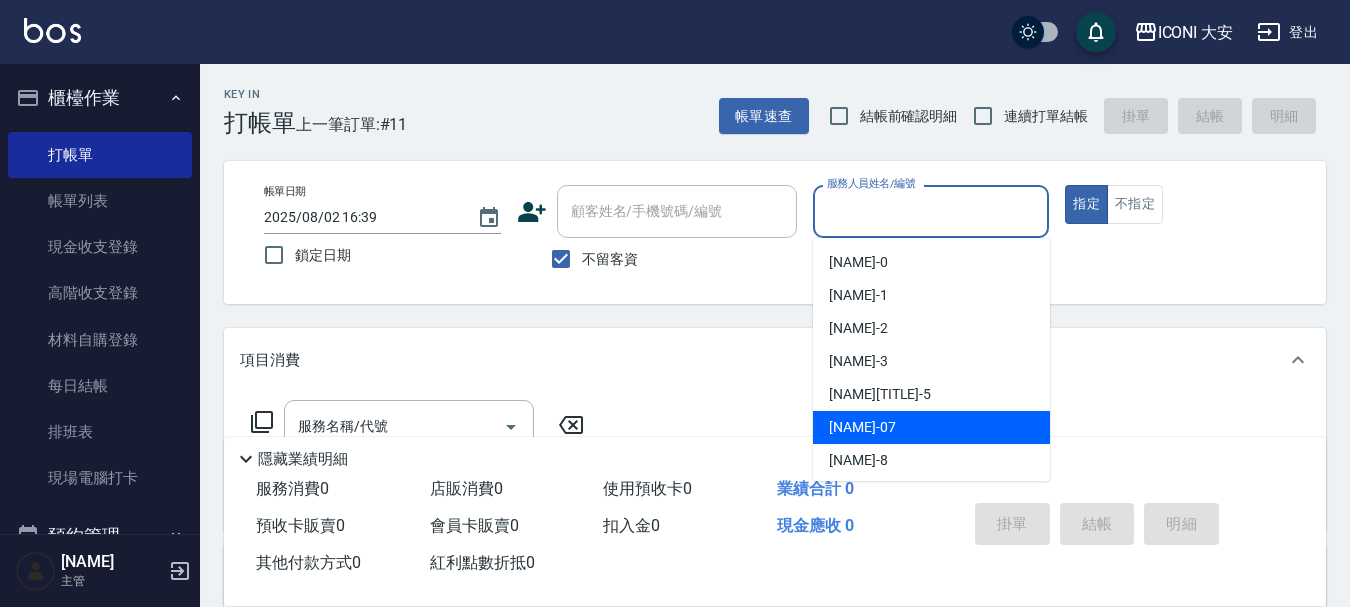 click on "[NAME]-[NUMBER]" at bounding box center (862, 427) 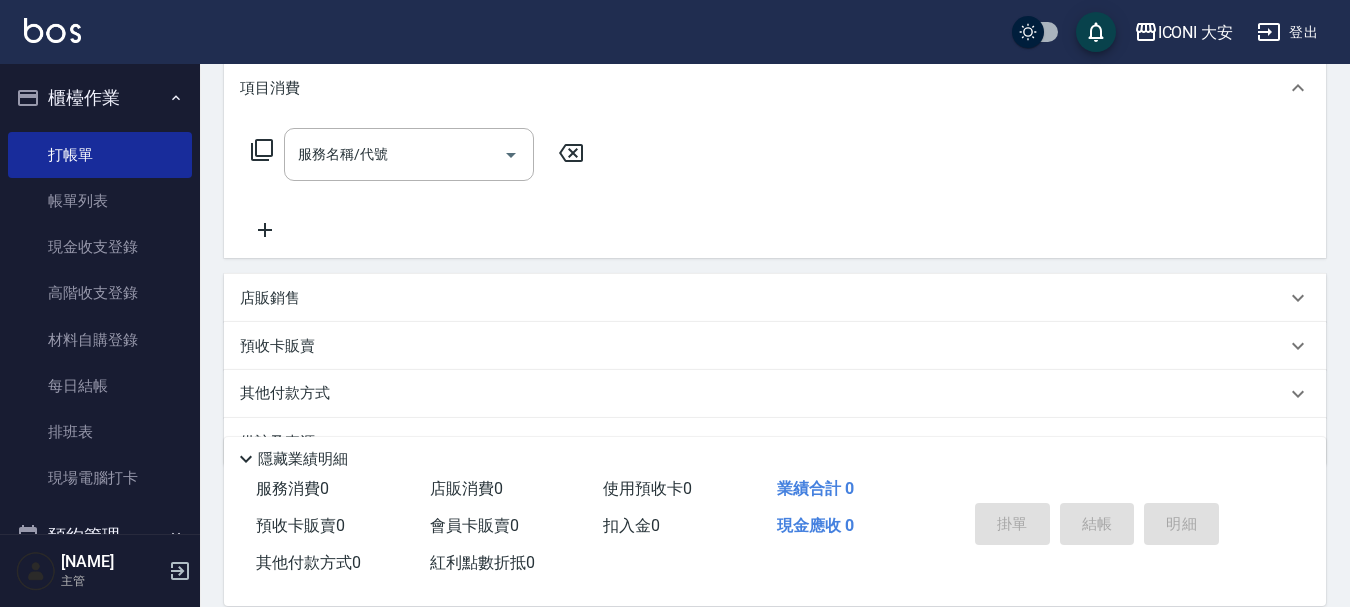 scroll, scrollTop: 300, scrollLeft: 0, axis: vertical 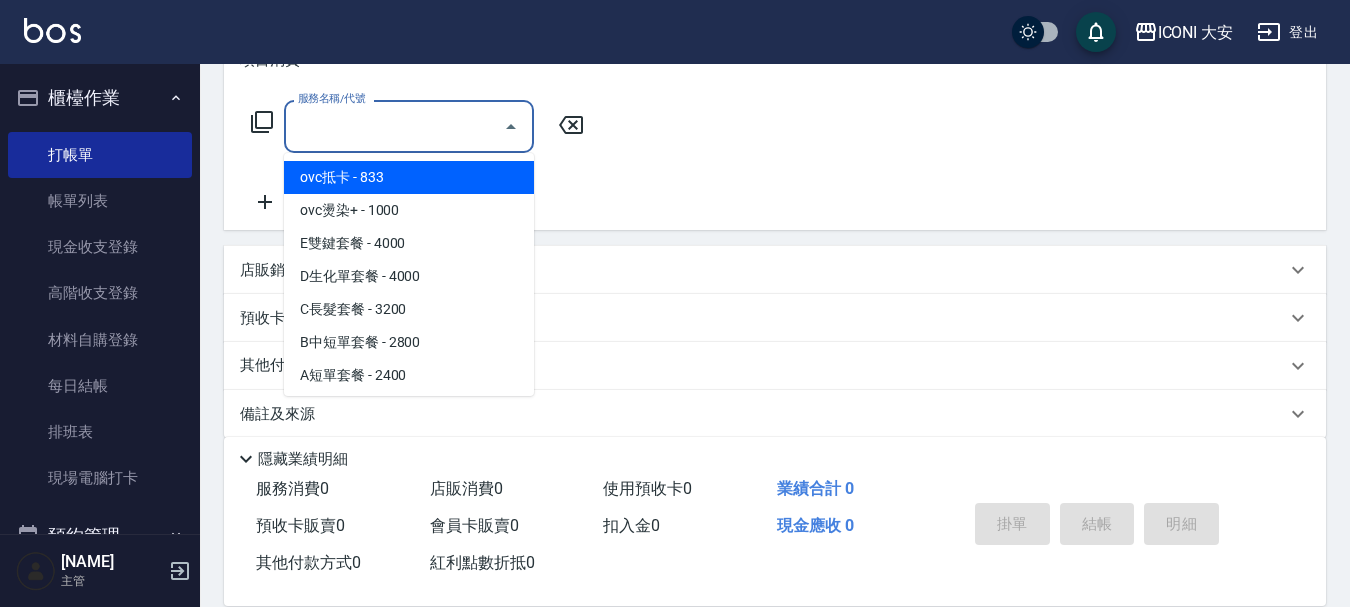 click on "服務名稱/代號" at bounding box center [394, 126] 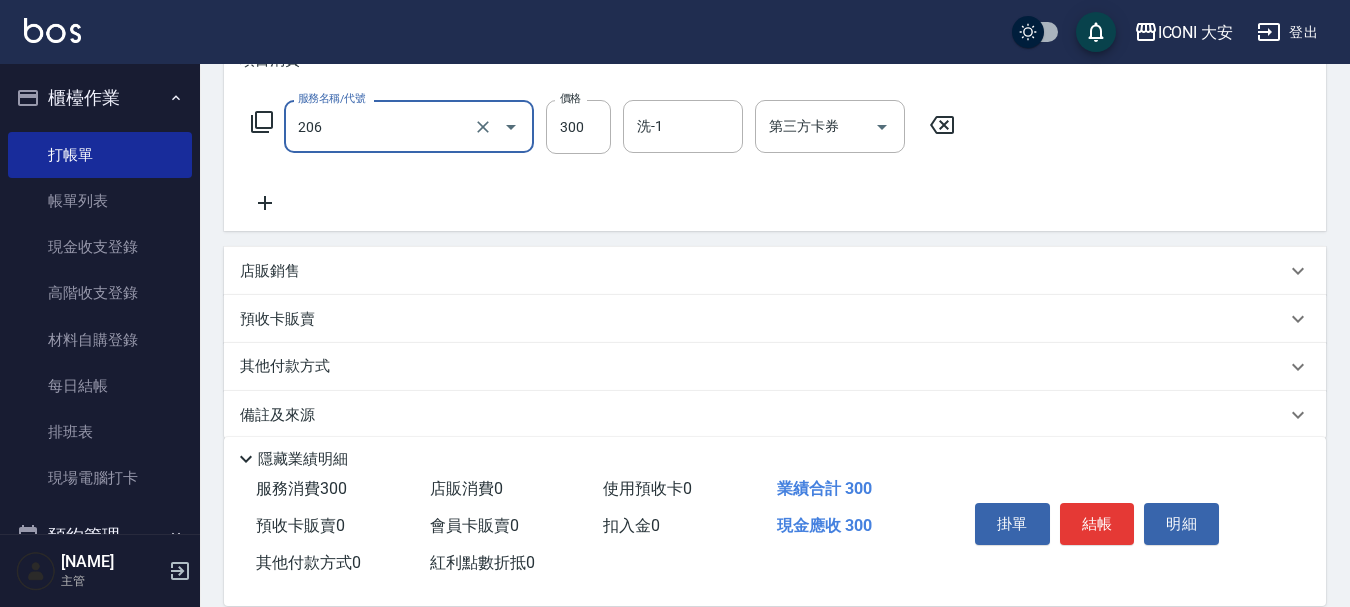 type on "洗髮(206)" 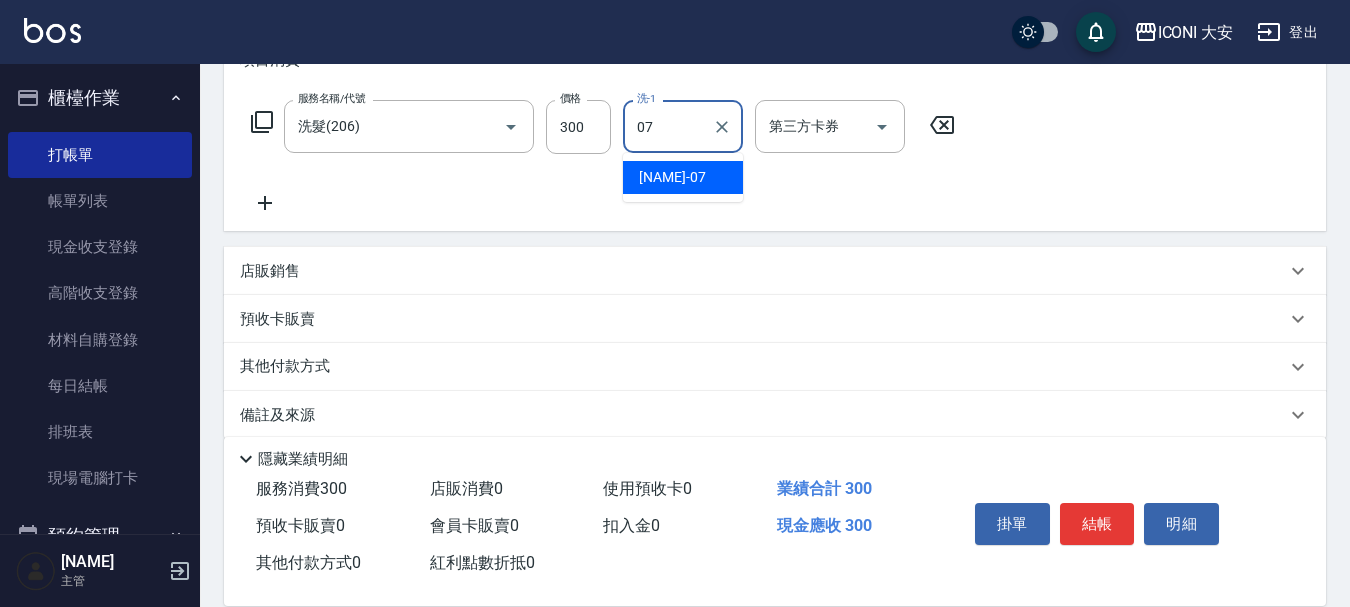 type on "[NAME]" 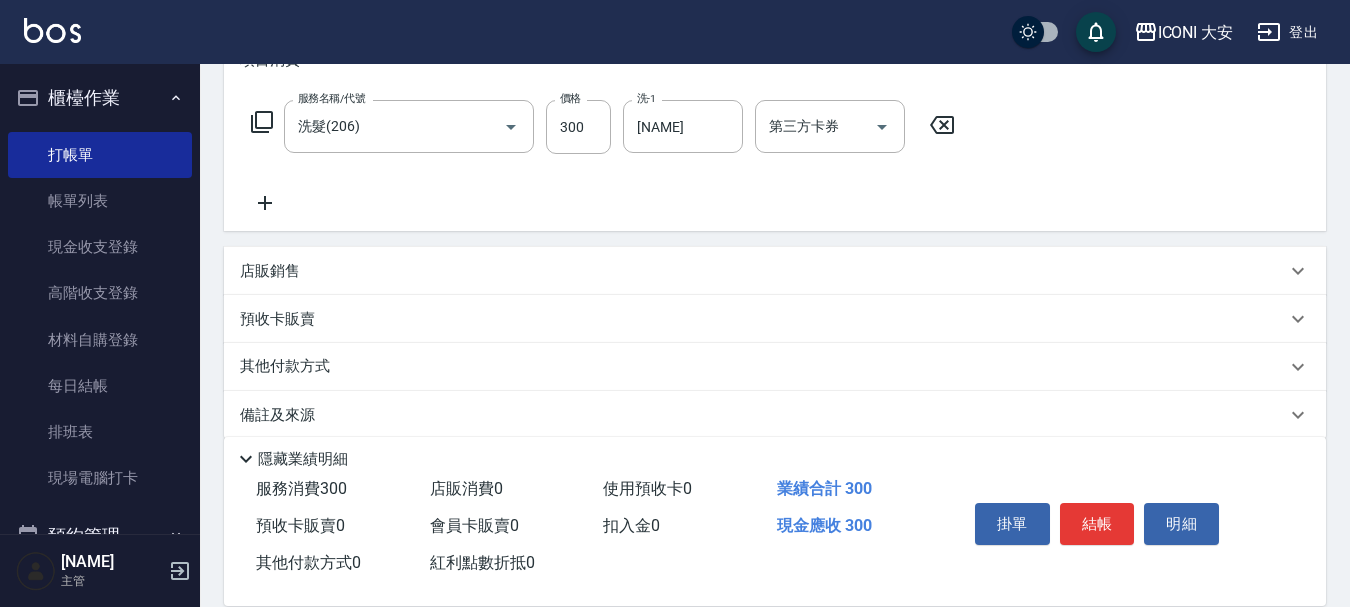 click 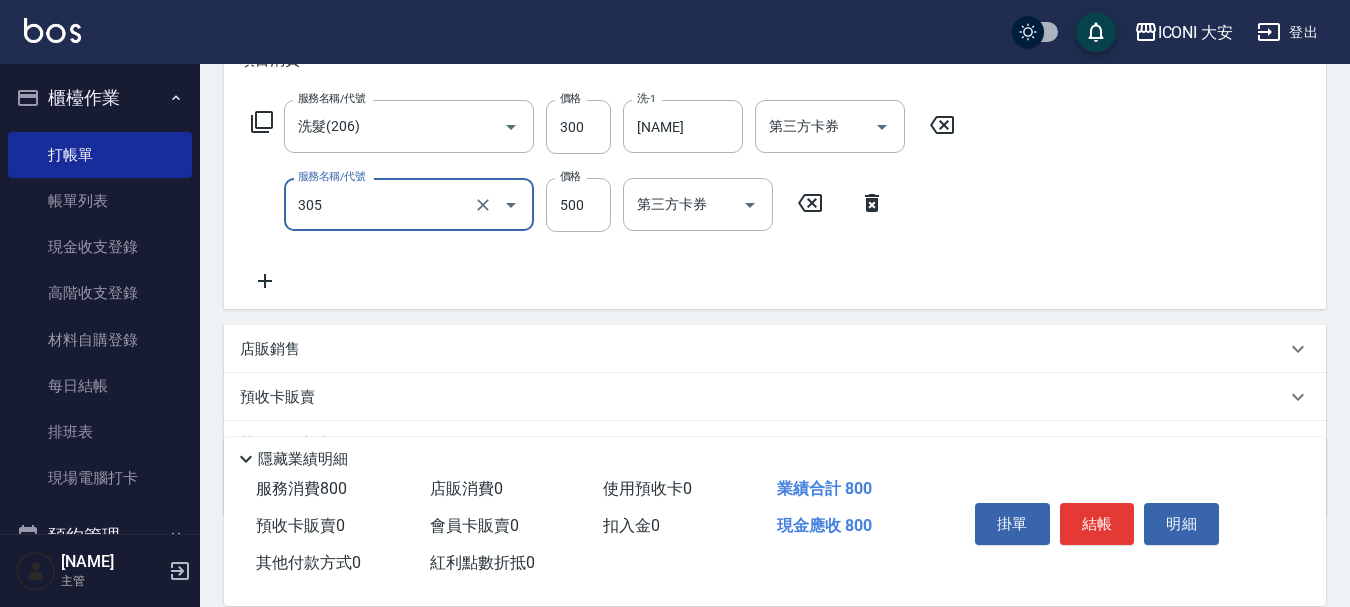 type on "剪髮(305)" 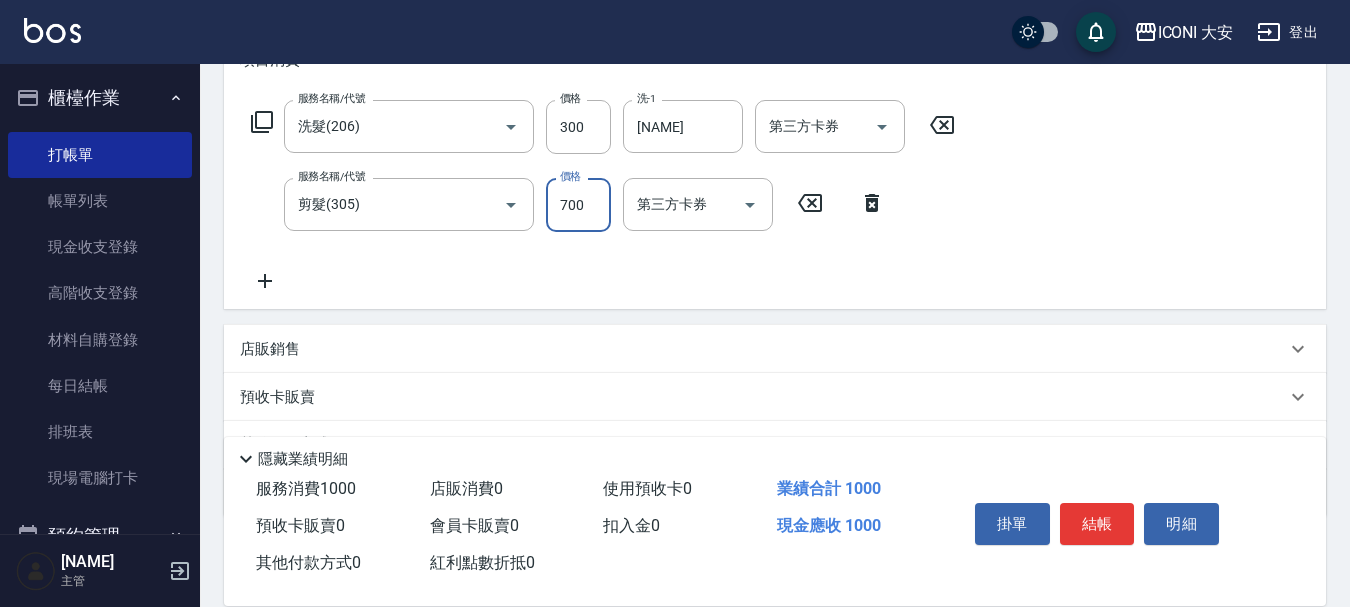 type on "700" 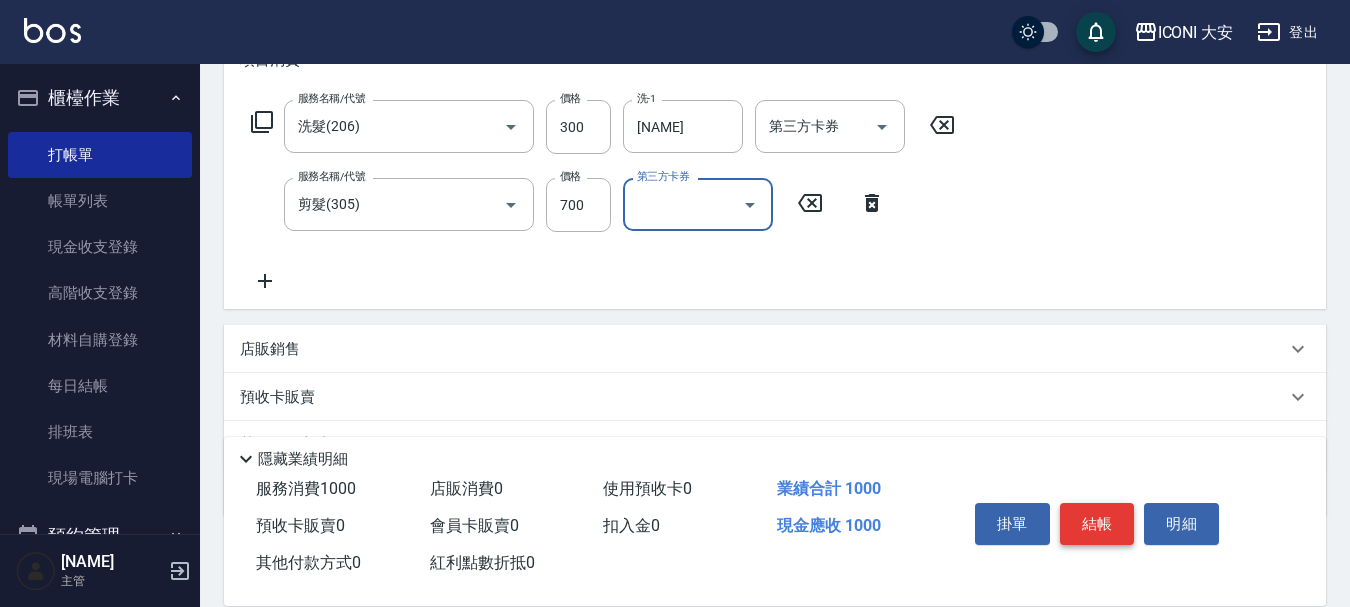 click on "結帳" at bounding box center (1097, 524) 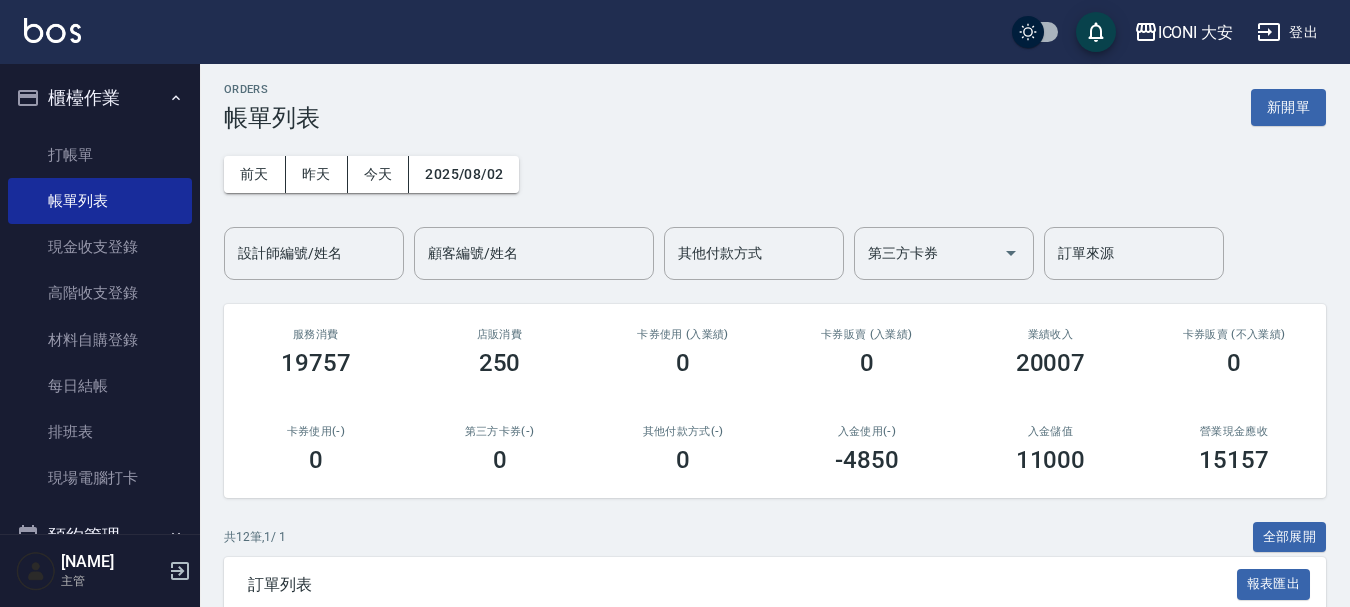 scroll, scrollTop: 0, scrollLeft: 0, axis: both 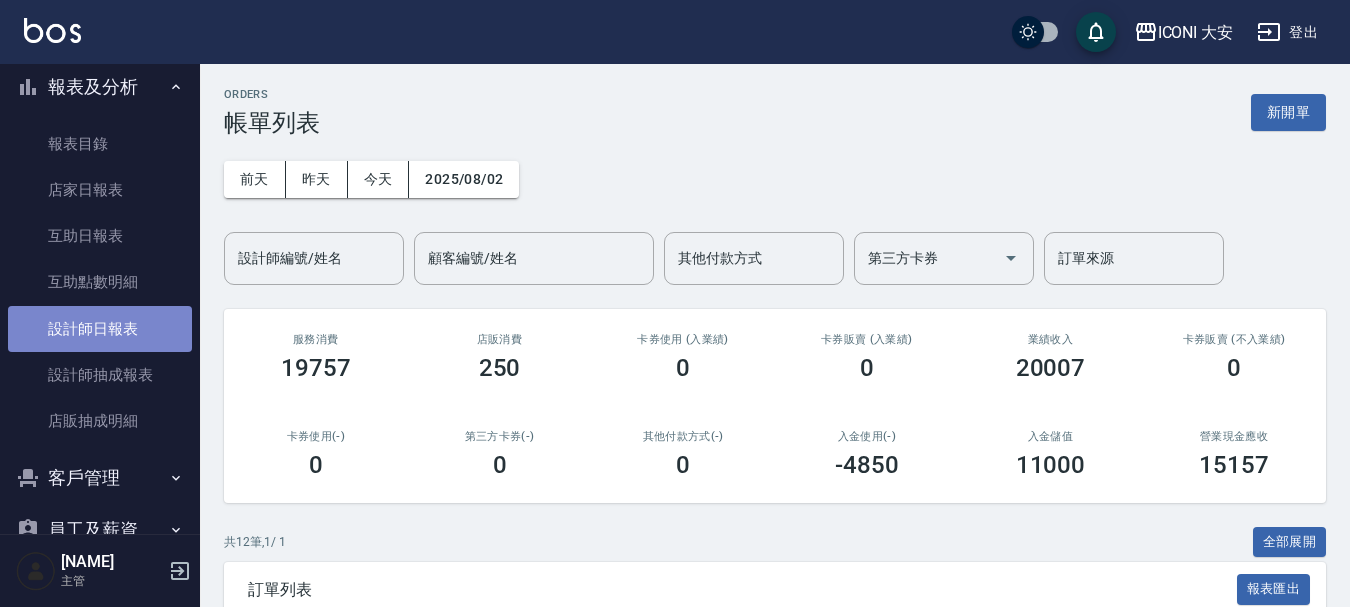 click on "設計師日報表" at bounding box center (100, 329) 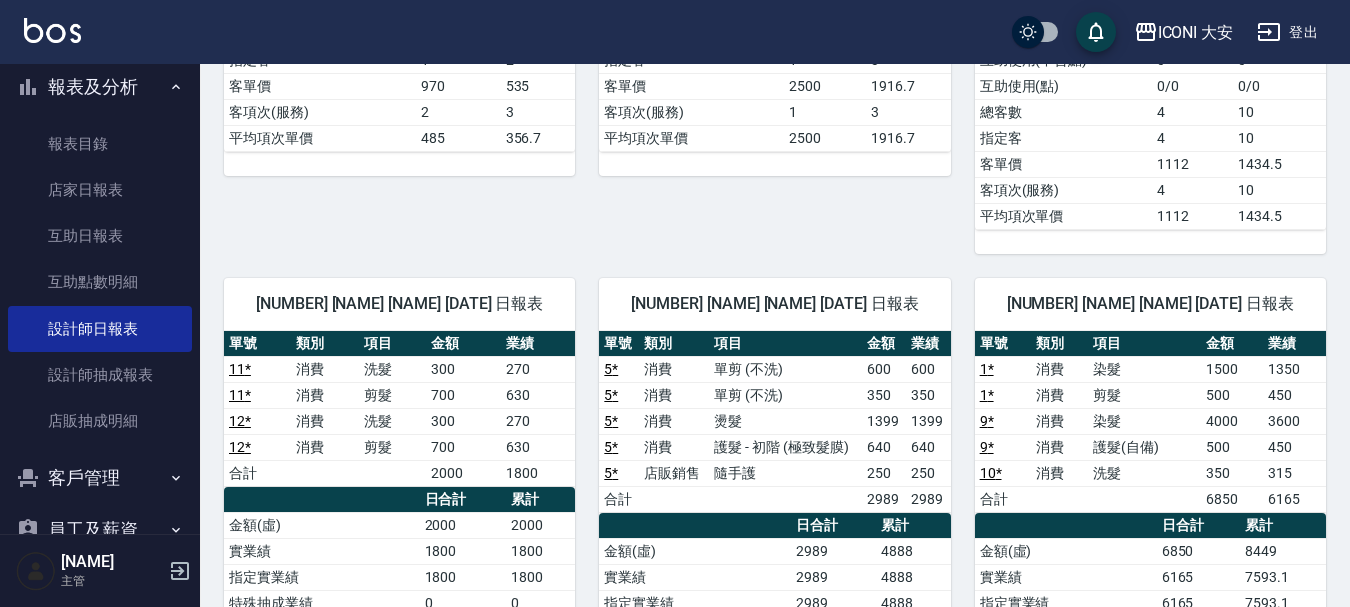 scroll, scrollTop: 300, scrollLeft: 0, axis: vertical 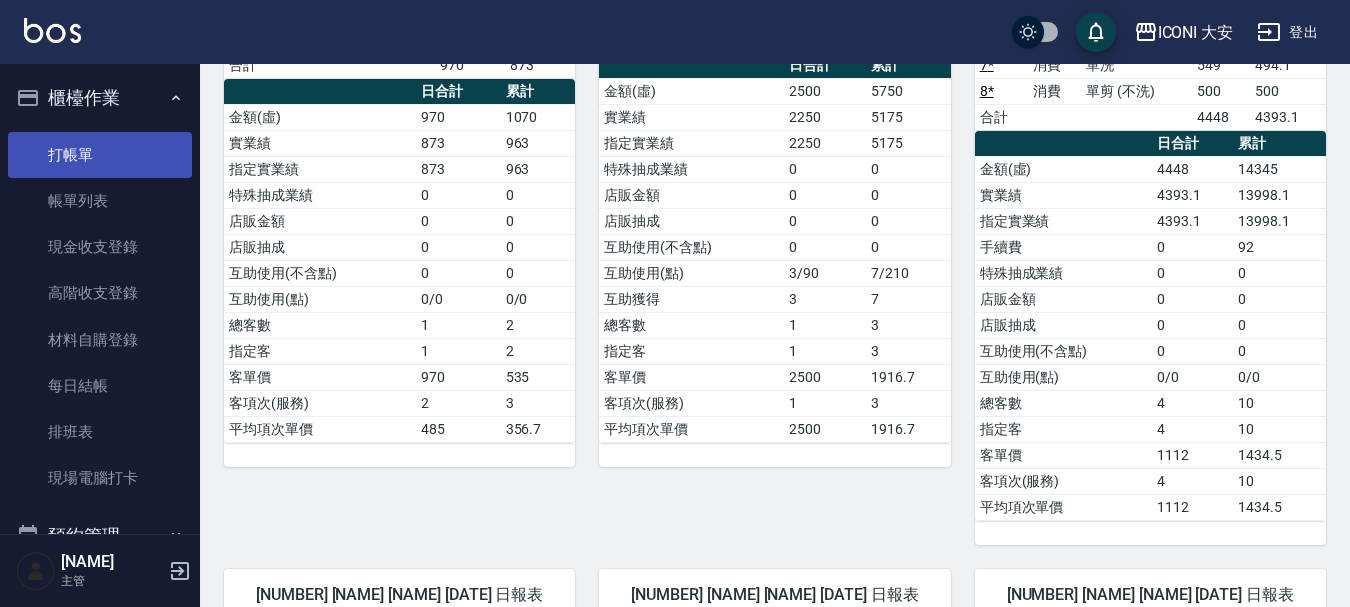 click on "打帳單" at bounding box center (100, 155) 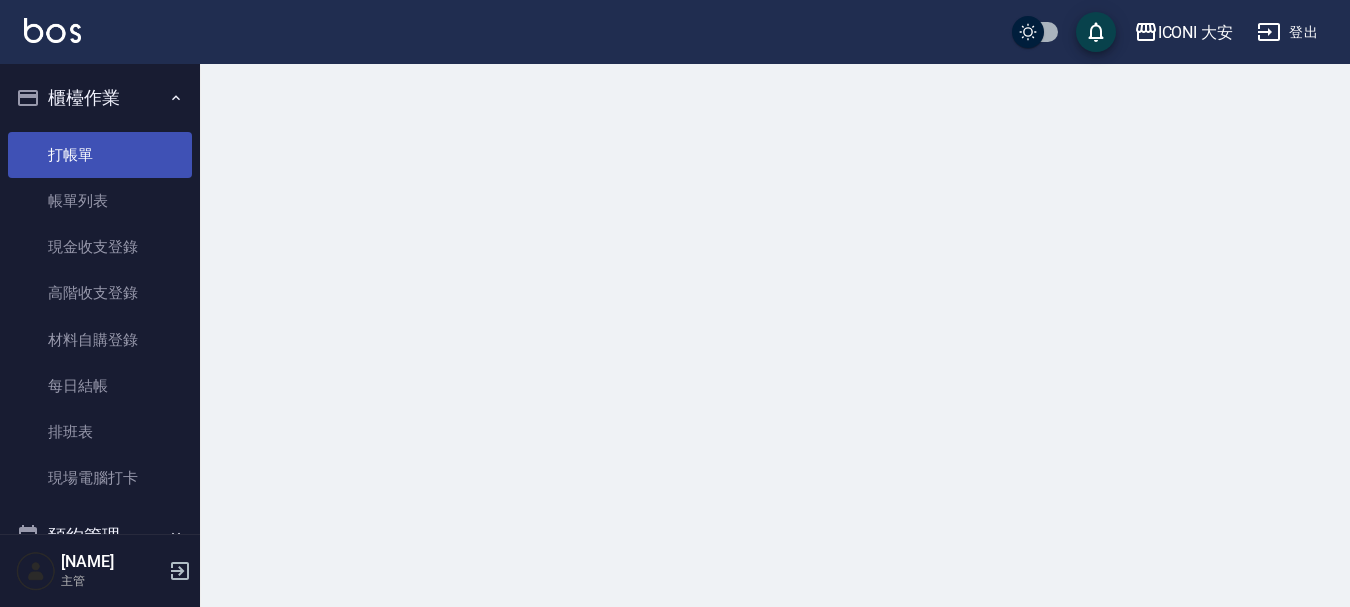 scroll, scrollTop: 0, scrollLeft: 0, axis: both 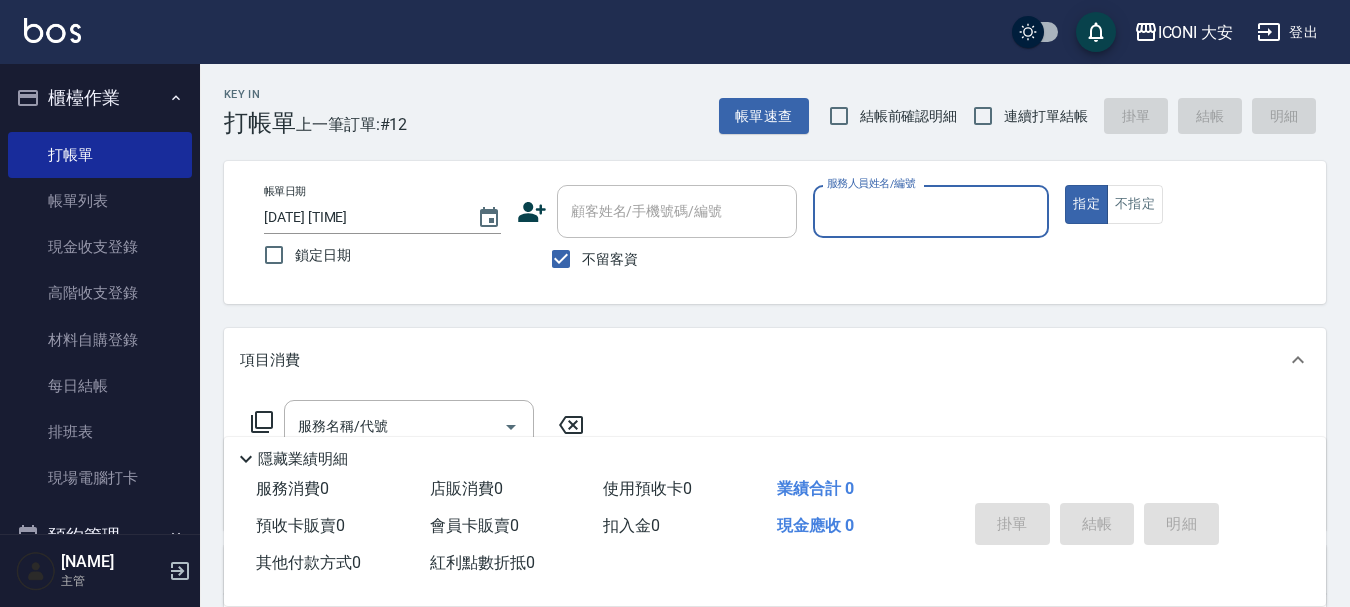 click on "服務人員姓名/編號" at bounding box center (931, 211) 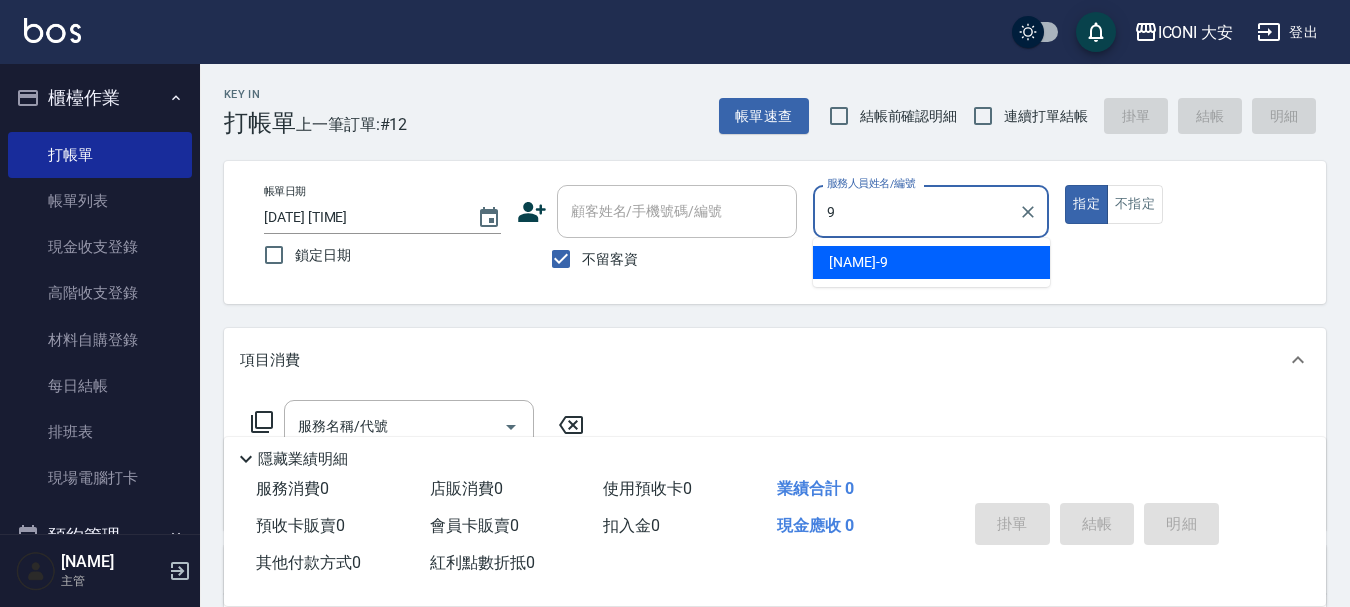 type on "[NAME]-[NUMBER]" 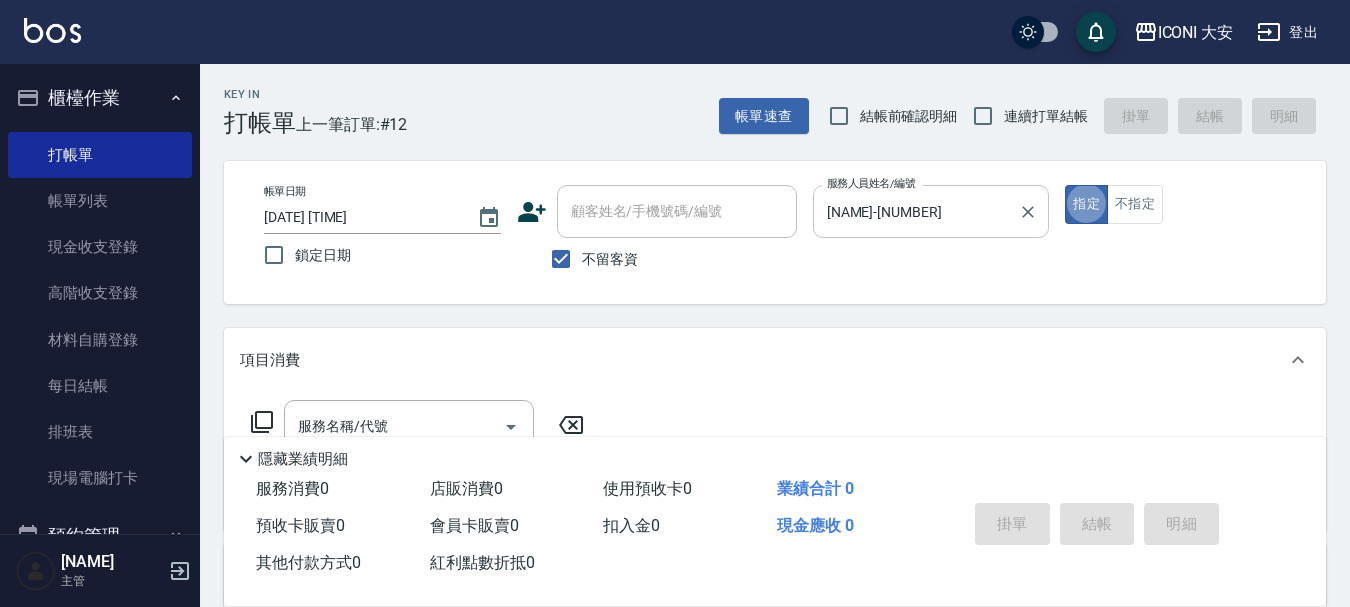 type on "true" 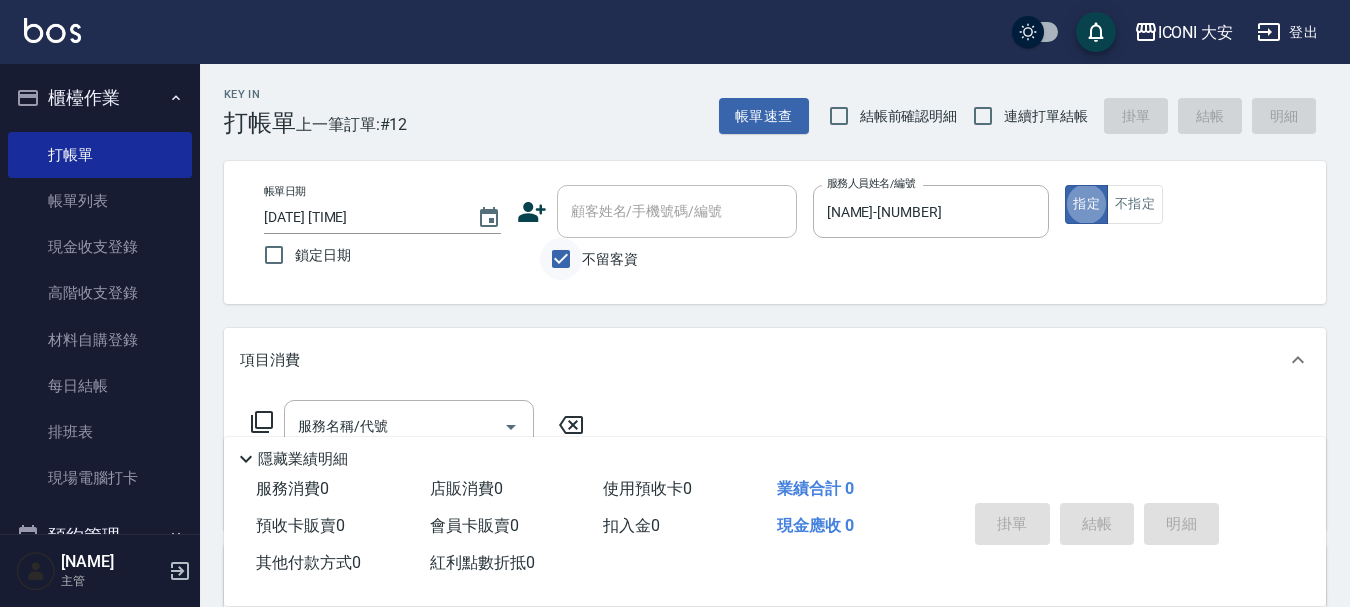 click on "不留客資" at bounding box center (561, 259) 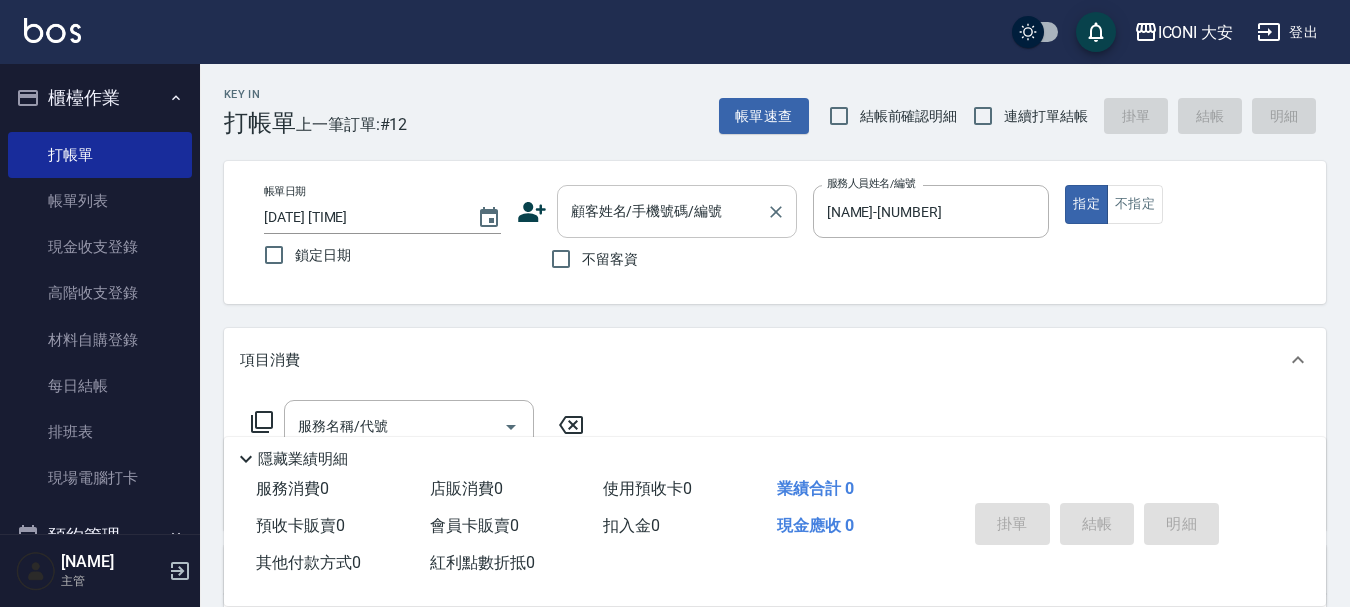 click on "顧客姓名/手機號碼/編號" at bounding box center (677, 211) 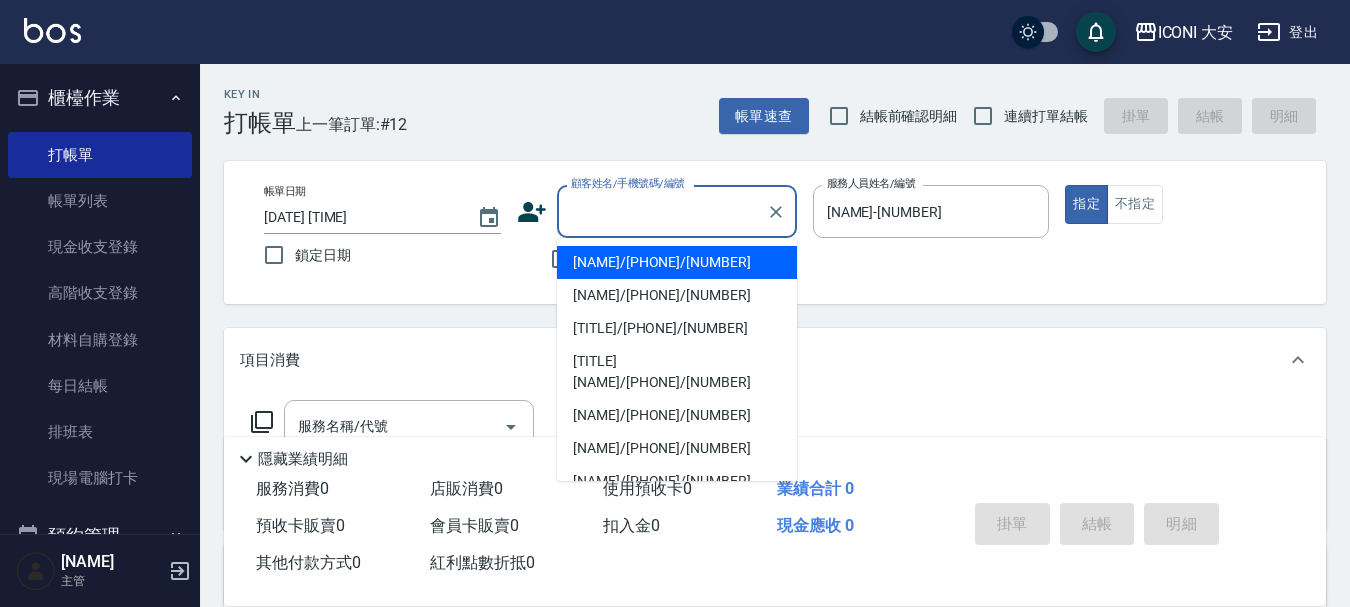 drag, startPoint x: 618, startPoint y: 257, endPoint x: 587, endPoint y: 271, distance: 34.0147 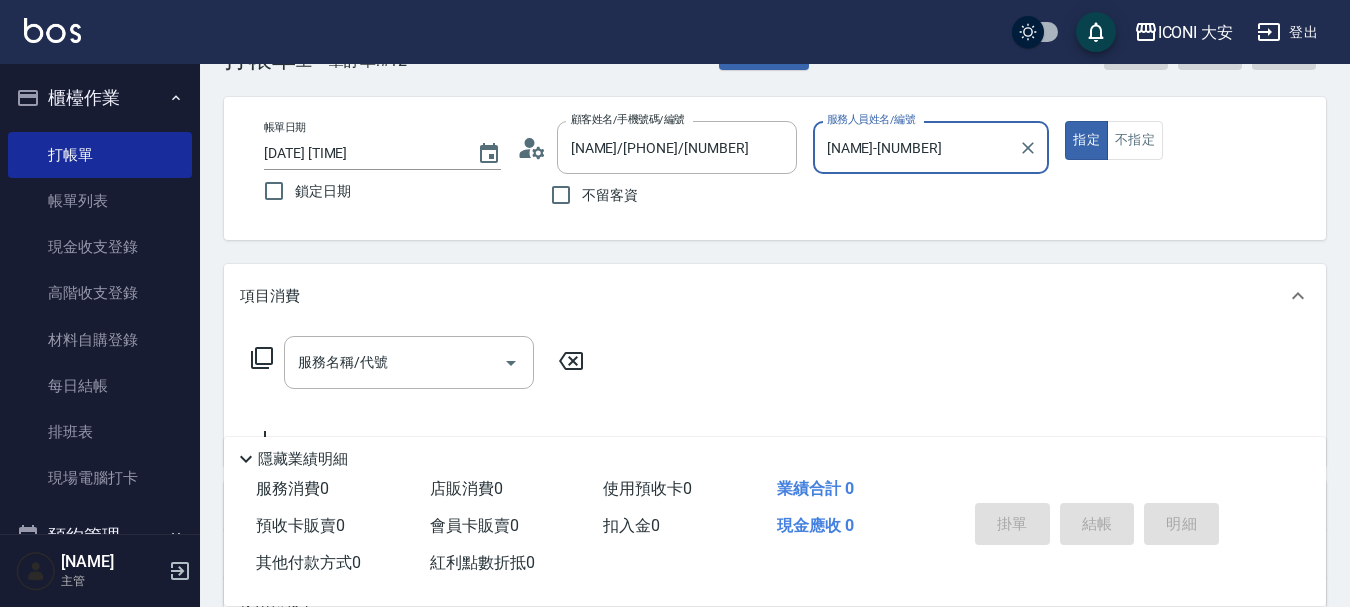 scroll, scrollTop: 300, scrollLeft: 0, axis: vertical 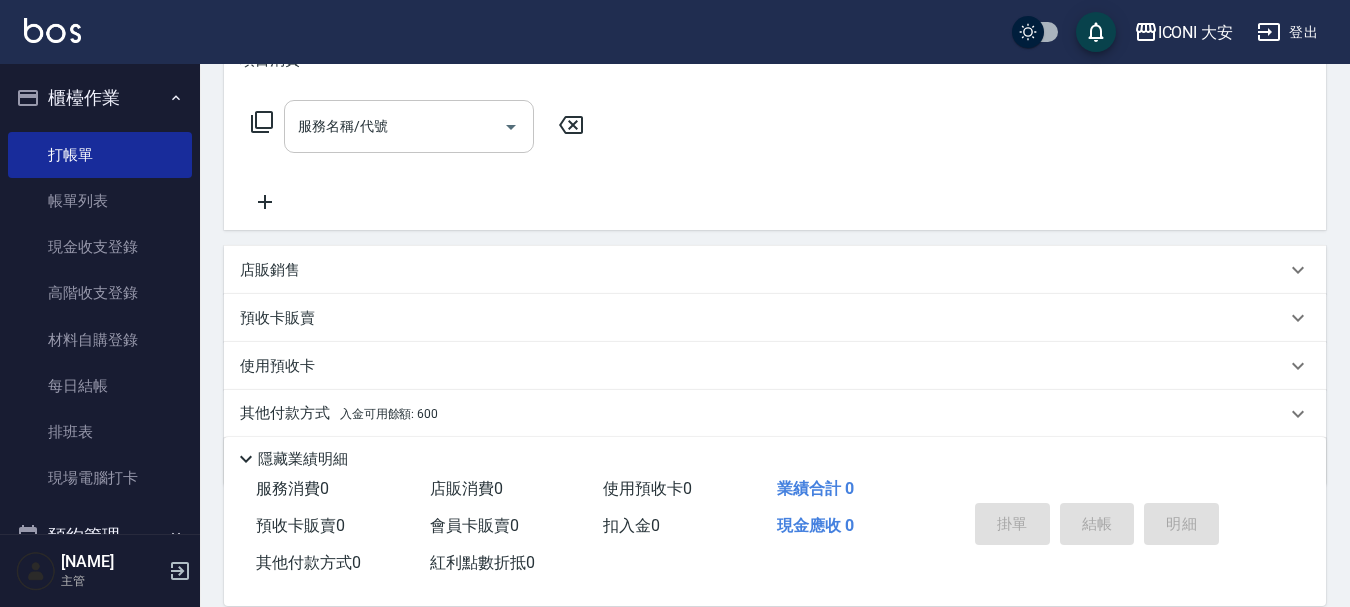 click on "服務名稱/代號" at bounding box center [409, 126] 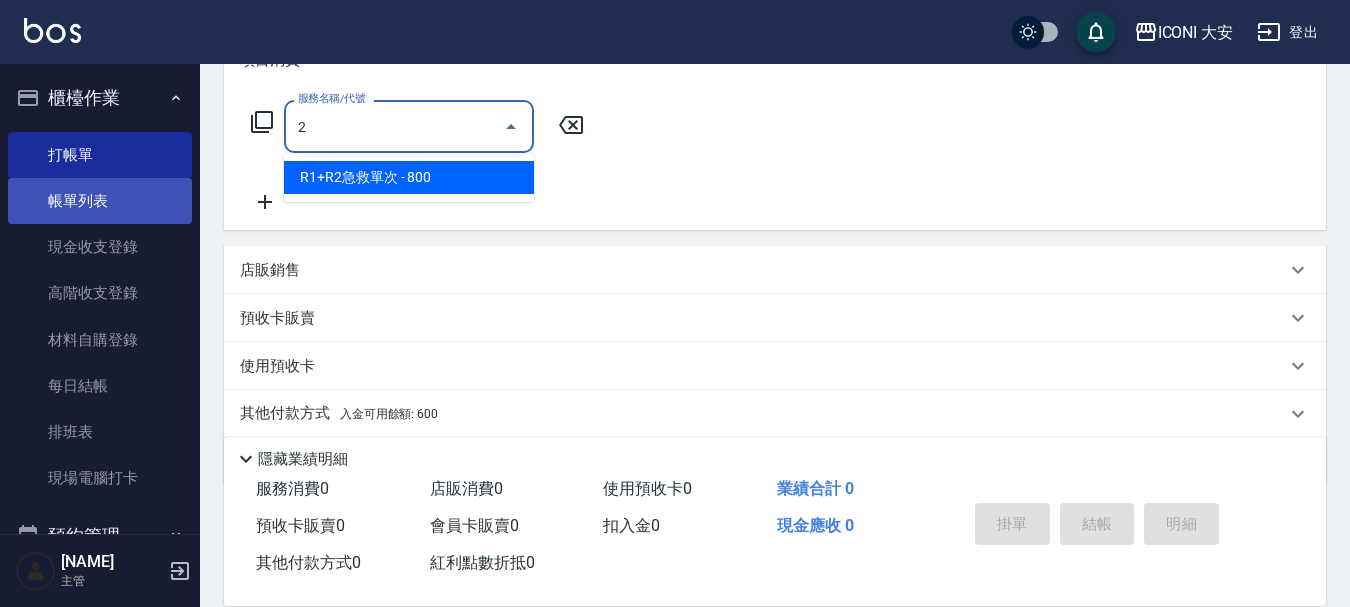 type on "2" 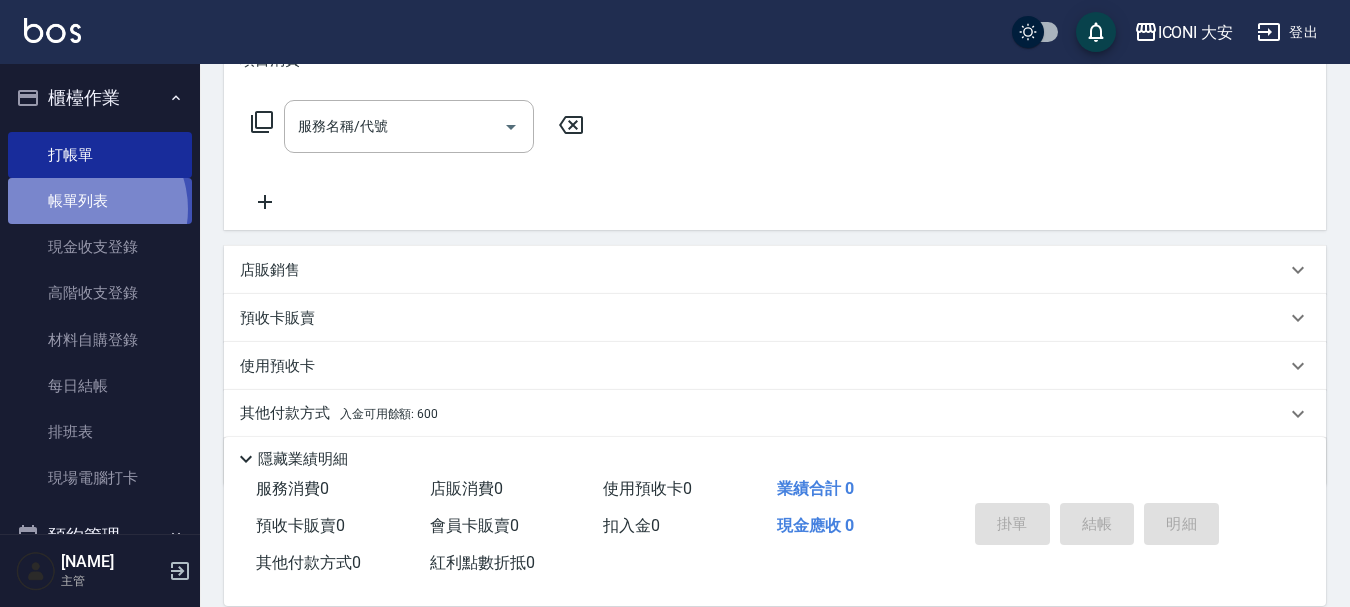 click on "帳單列表" at bounding box center [100, 201] 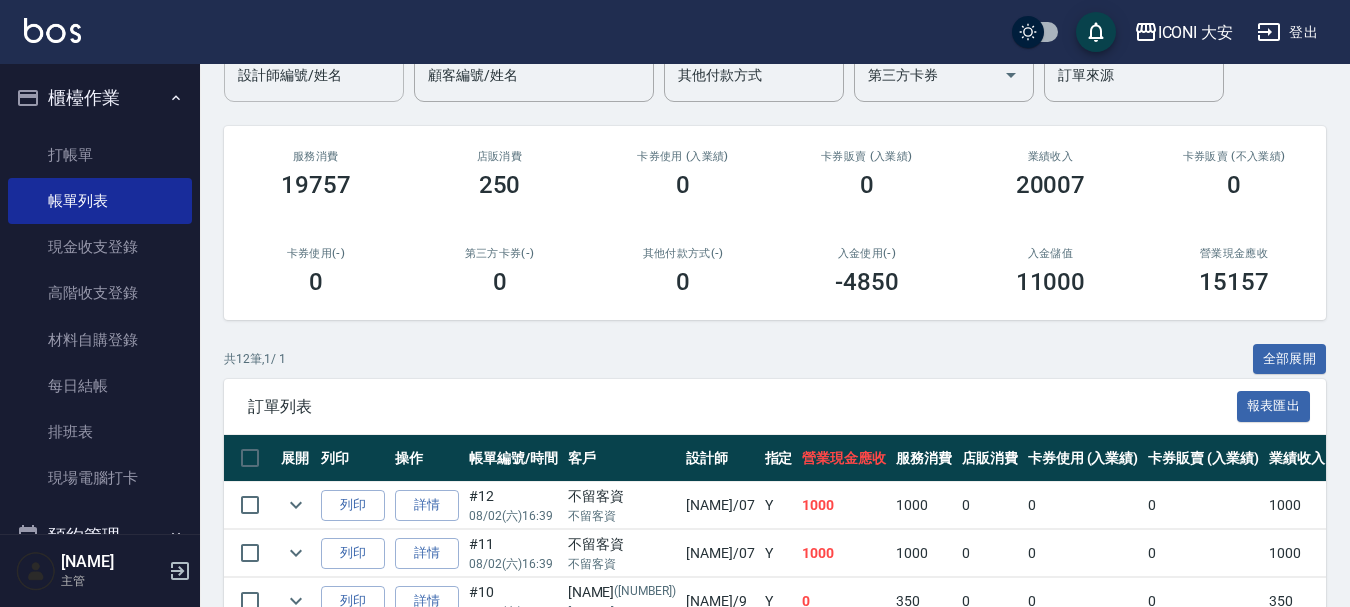 scroll, scrollTop: 400, scrollLeft: 0, axis: vertical 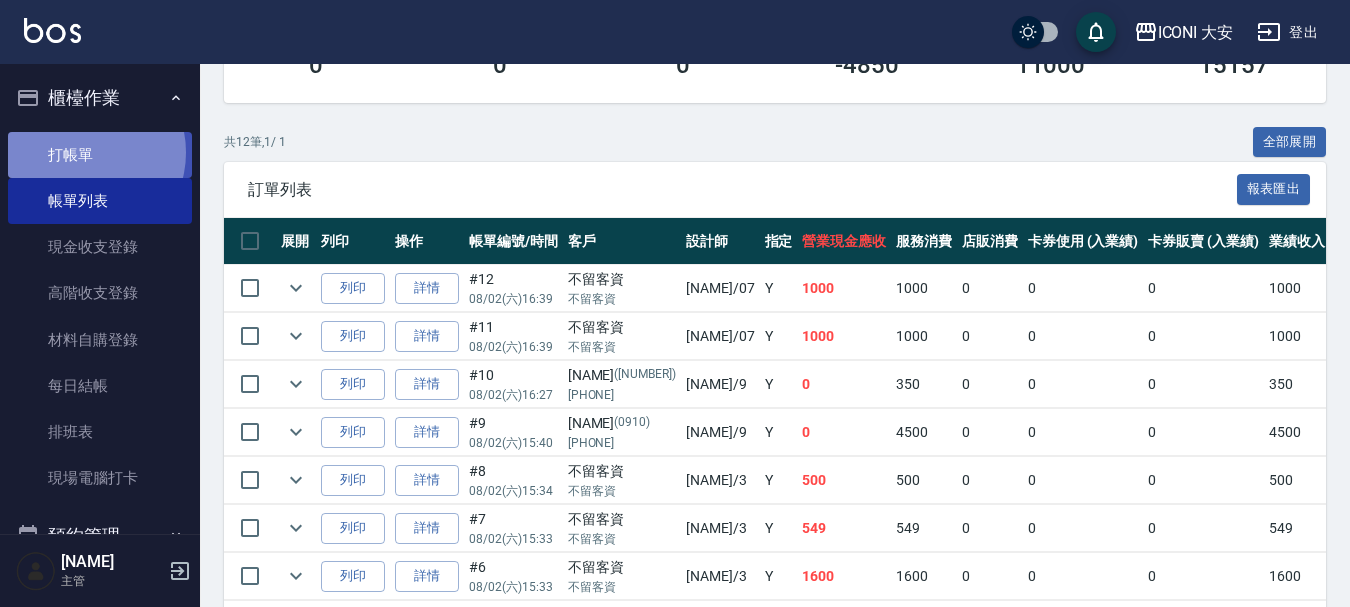 click on "打帳單" at bounding box center (100, 155) 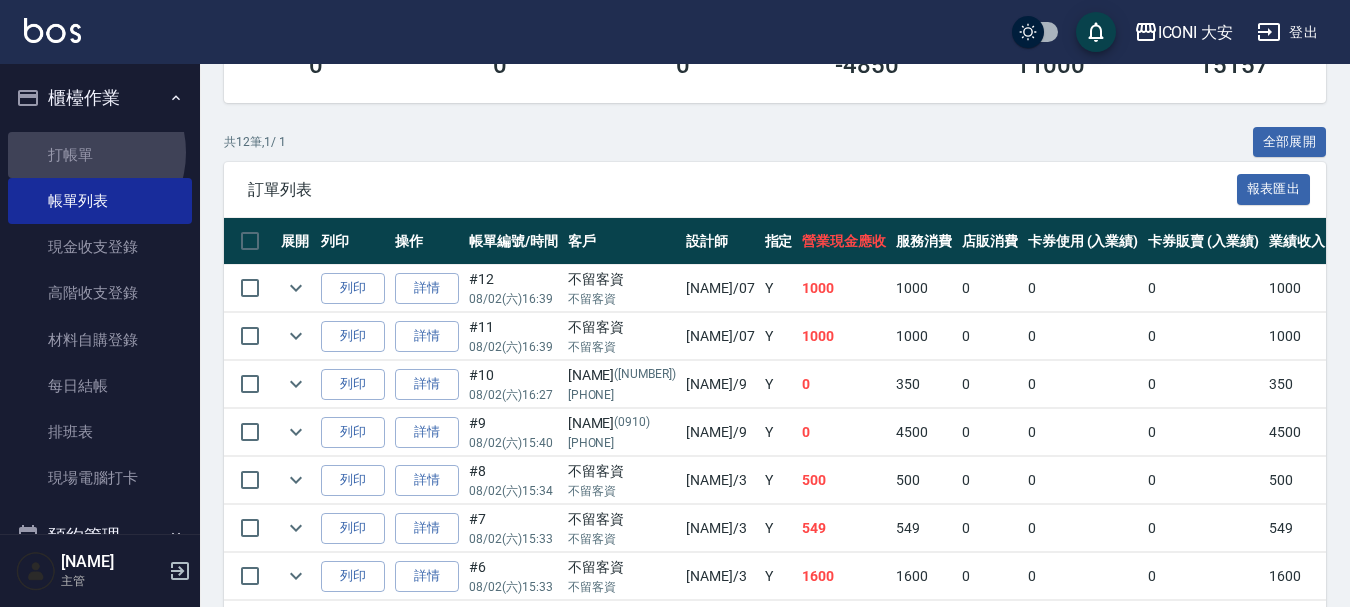 scroll, scrollTop: 0, scrollLeft: 0, axis: both 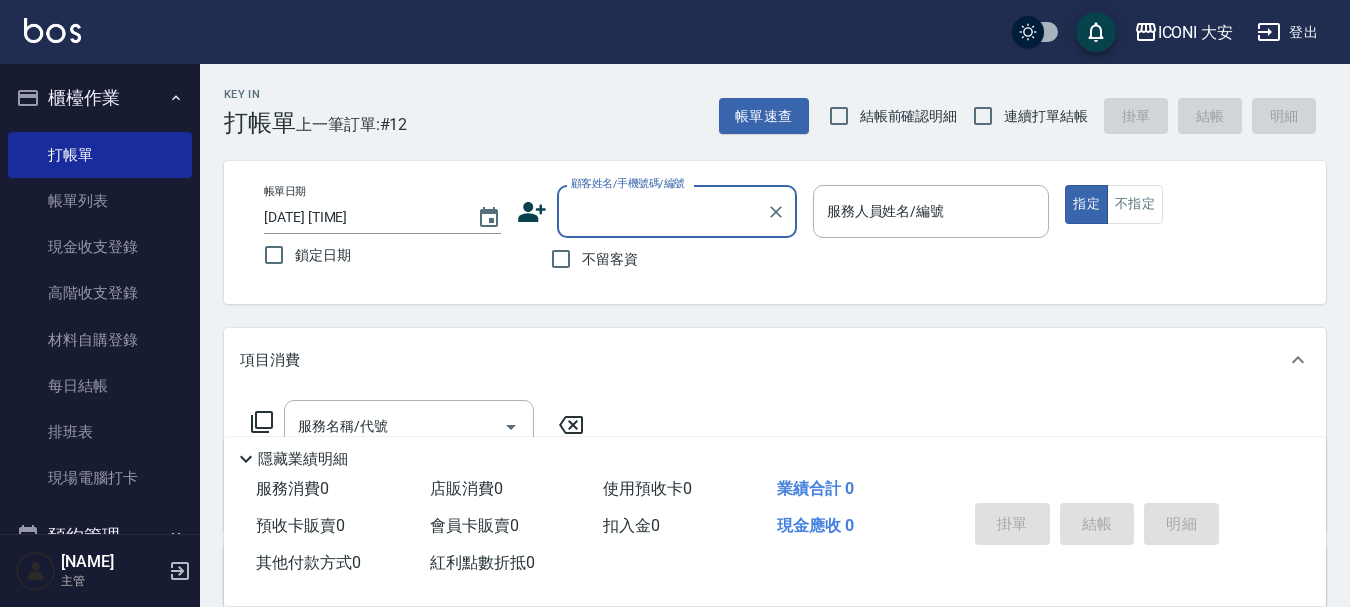 click on "顧客姓名/手機號碼/編號" at bounding box center [628, 183] 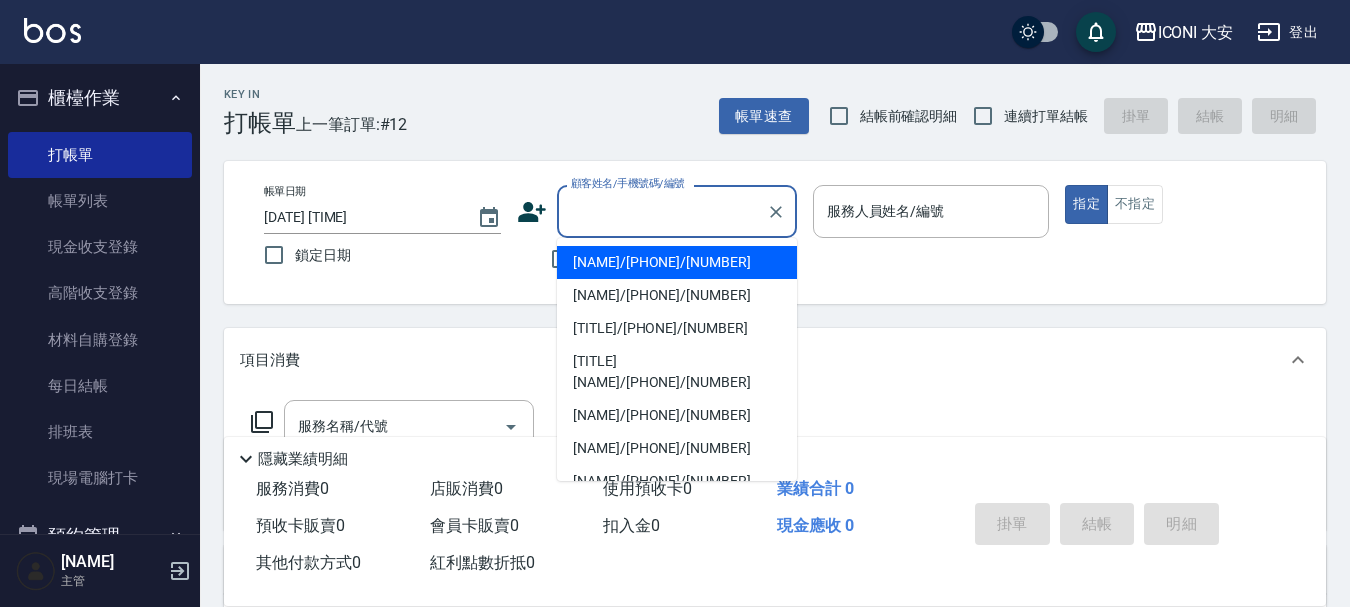 click on "顧客姓名/手機號碼/編號" at bounding box center (662, 211) 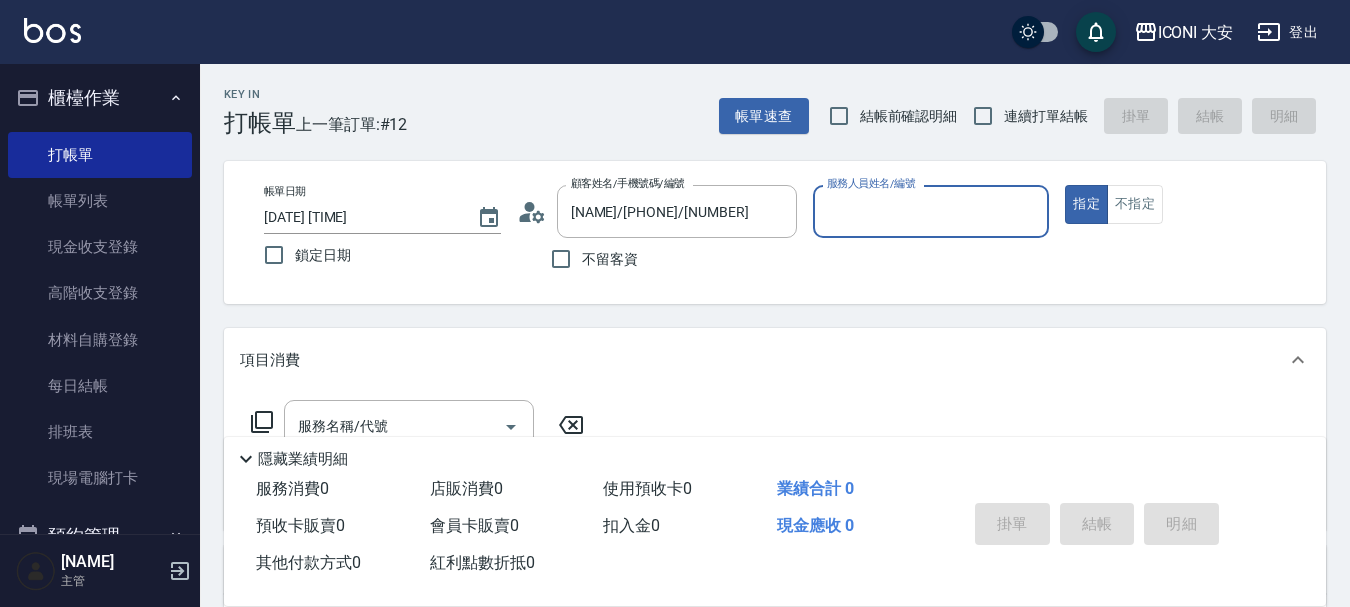 type on "[NAME]-[NUMBER]" 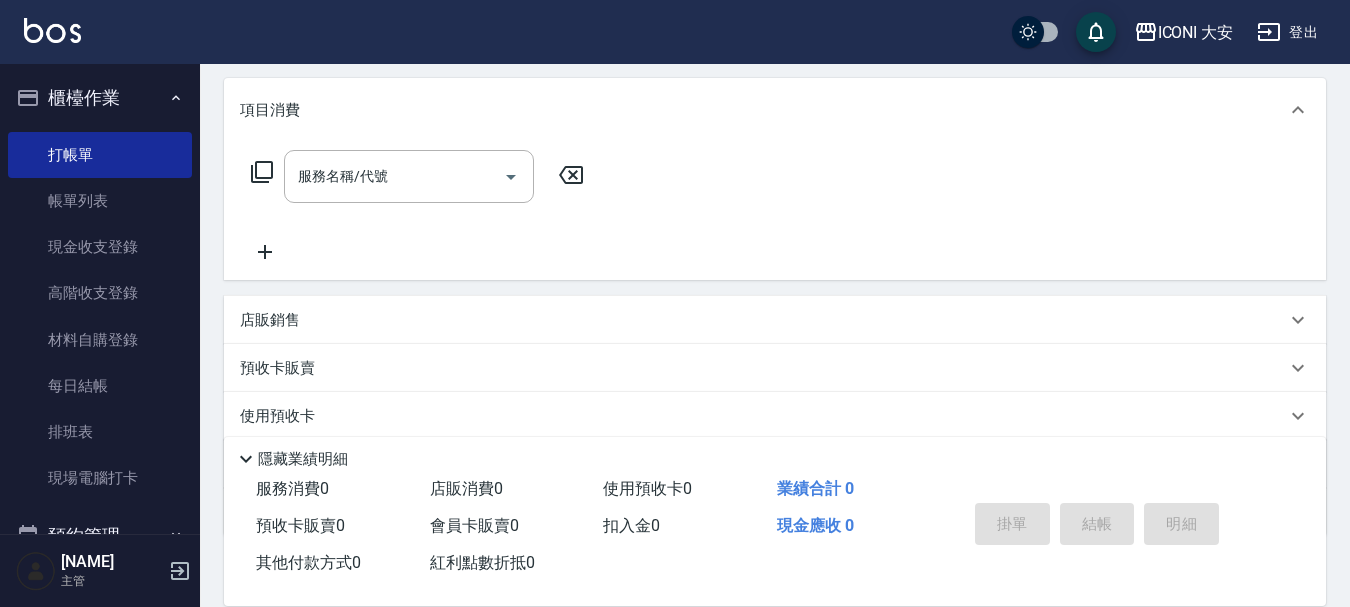 scroll, scrollTop: 371, scrollLeft: 0, axis: vertical 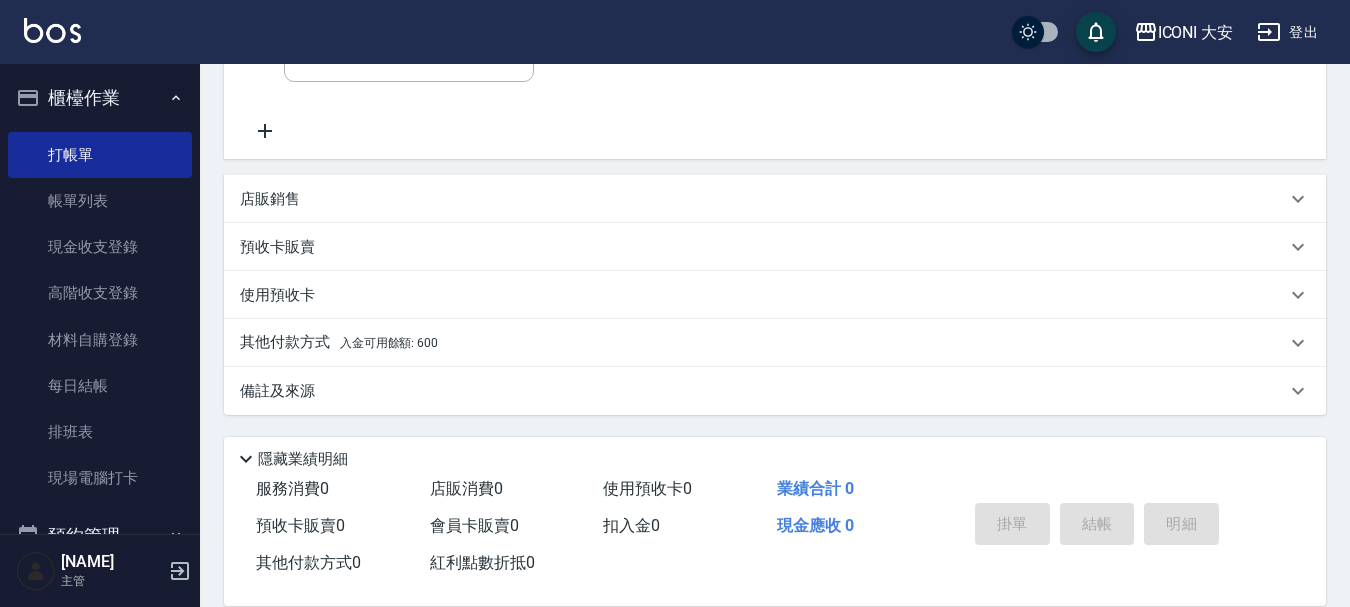 click on "入金可用餘額: 600" at bounding box center [389, 343] 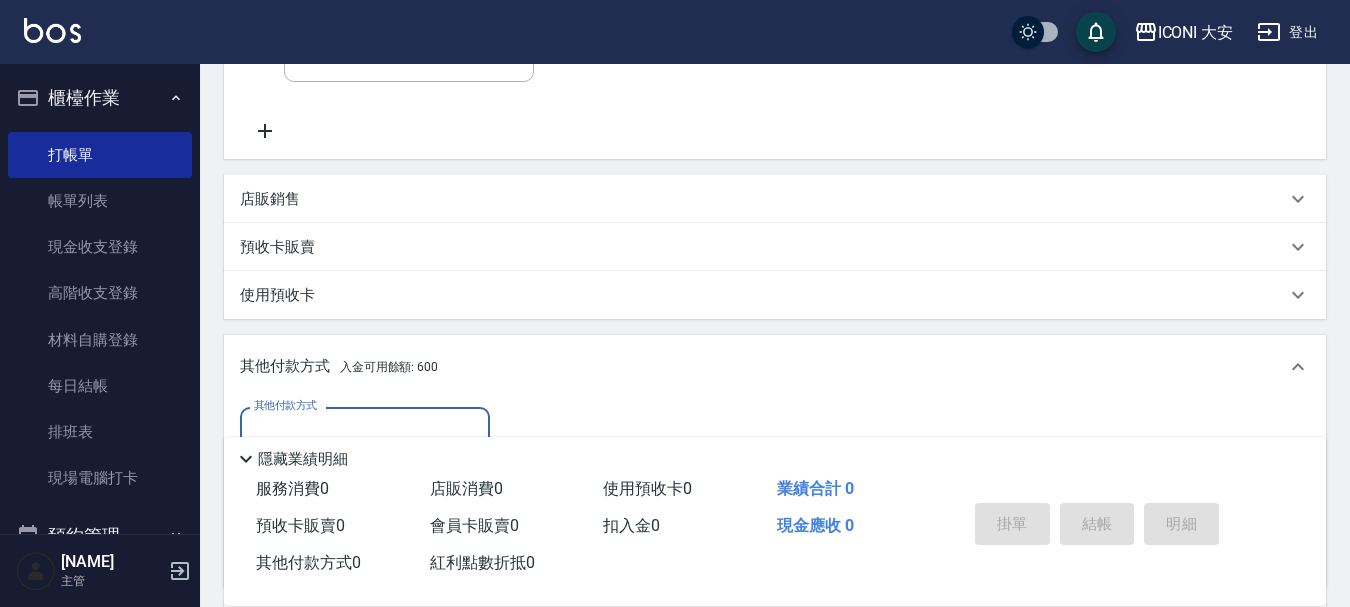 scroll, scrollTop: 0, scrollLeft: 0, axis: both 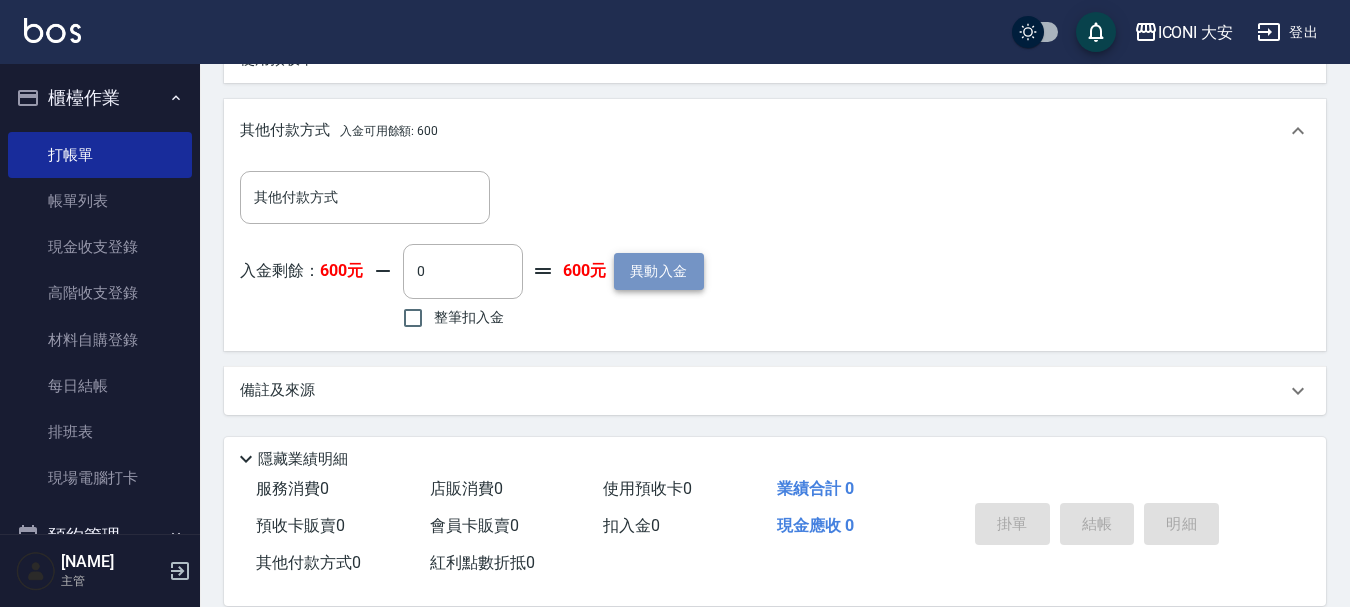 click on "異動入金" at bounding box center (659, 271) 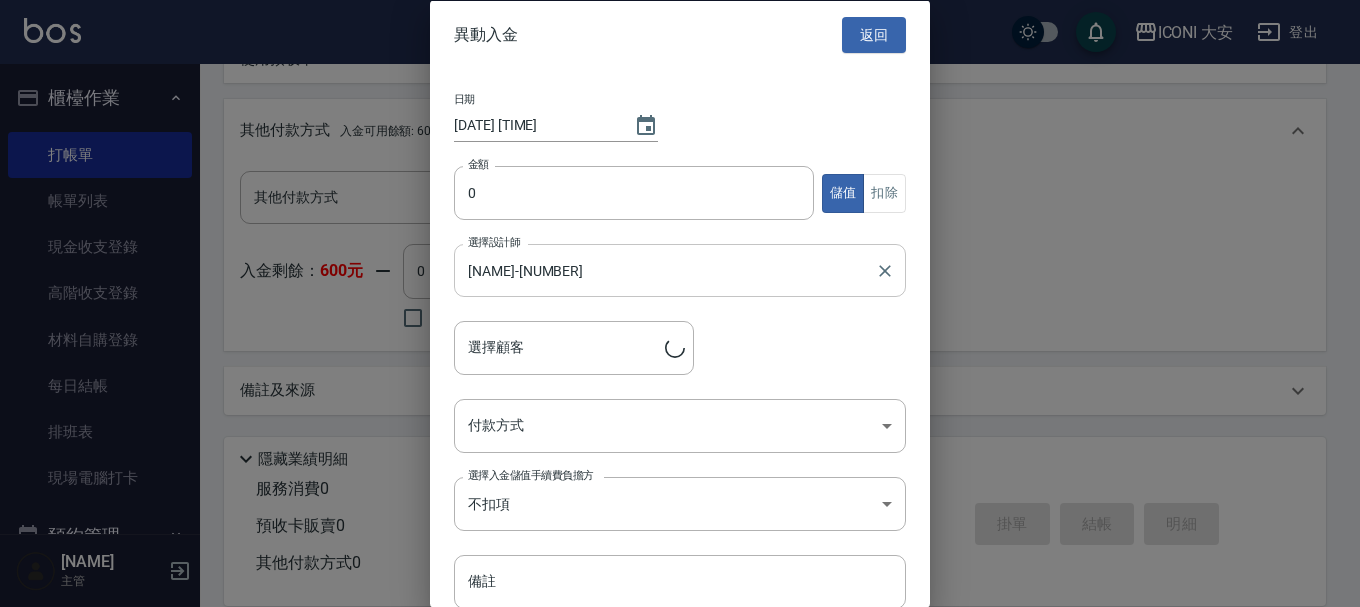 type on "[NAME]/[PHONE]/[NUMBER]" 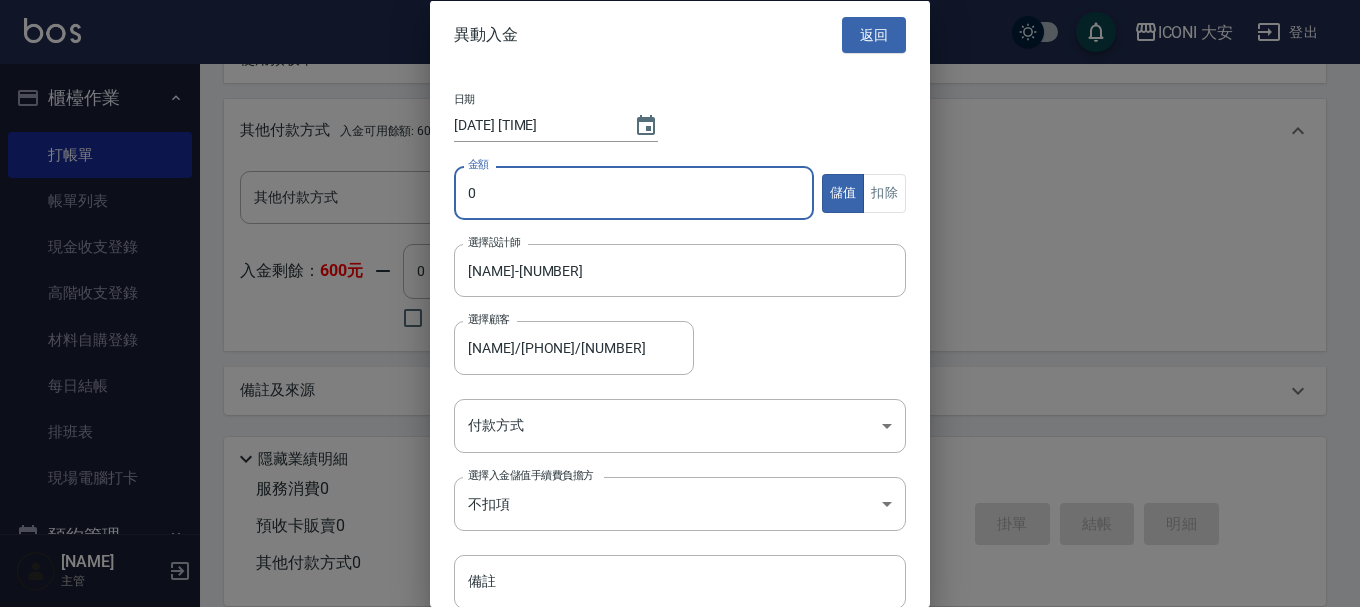 click on "0" at bounding box center [634, 193] 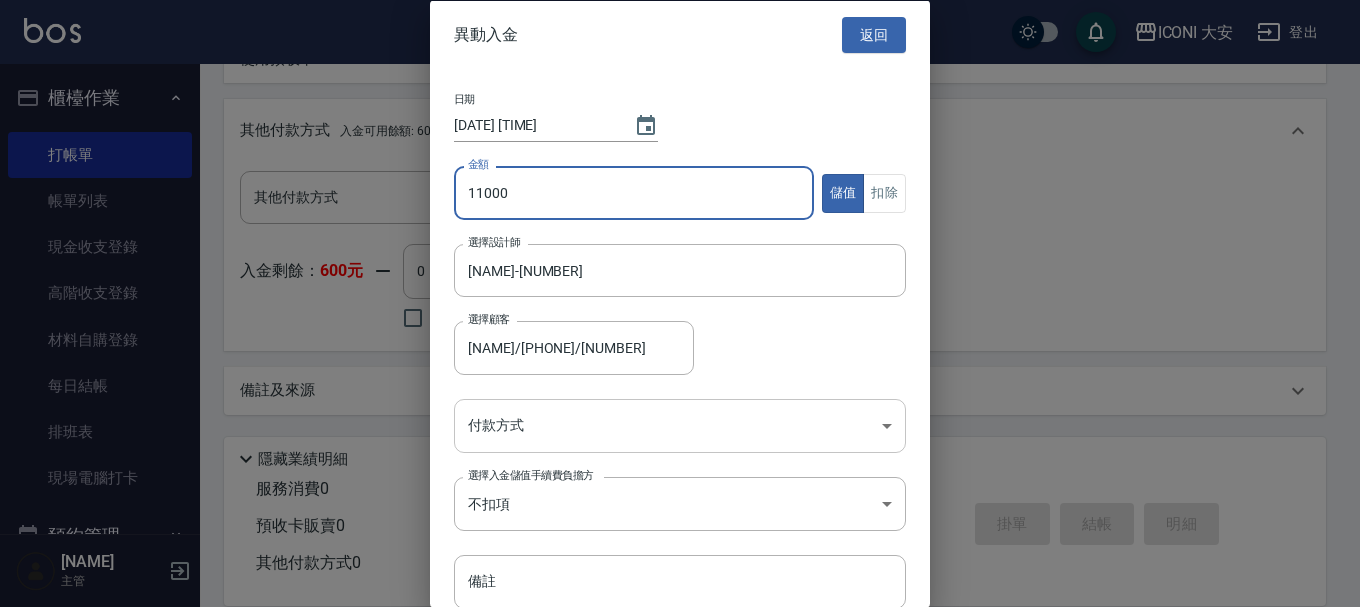 type on "11000" 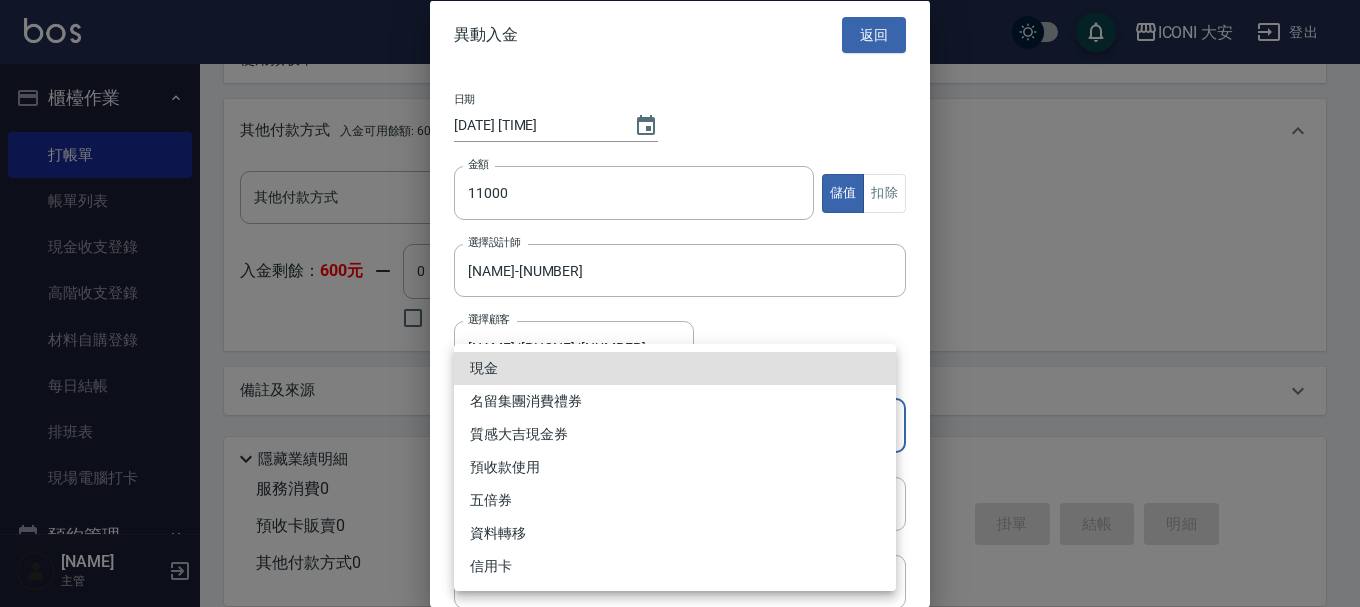click on "ICONI 大安 登出 櫃檯作業 打帳單 帳單列表 現金收支登錄 高階收支登錄 材料自購登錄 每日結帳 排班表 現場電腦打卡 預約管理 預約管理 單日預約紀錄 單週預約紀錄 報表及分析 報表目錄 店家日報表 互助日報表 互助點數明細 設計師日報表 設計師抽成報表 店販抽成明細 客戶管理 客戶列表 卡券管理 入金管理 員工及薪資 員工列表 全店打卡記錄 每月薪資維護 薪資條 商品管理 商品分類設定 商品列表 資料設定 服務分類設定 服務項目設定 預收卡設定 支付方式設定 第三方卡券設定 [NAME] 主管 Key In 打帳單 上一筆訂單:#[NUMBER] 帳單速查 結帳前確認明細 連續打單結帳 掛單 結帳 明細 帳單日期 [DATE] [TIME] 鎖定日期 顧客姓名/手機號碼/編號 [NAME]/[PHONE]/[NUMBER] 顧客姓名/手機號碼/編號 不留客資 服務人員姓名/編號 [NAME]-[NUMBER] 服務人員姓名/編號 指定 不指定 項目消費 店販銷售 [NUMBER]" at bounding box center [680, 0] 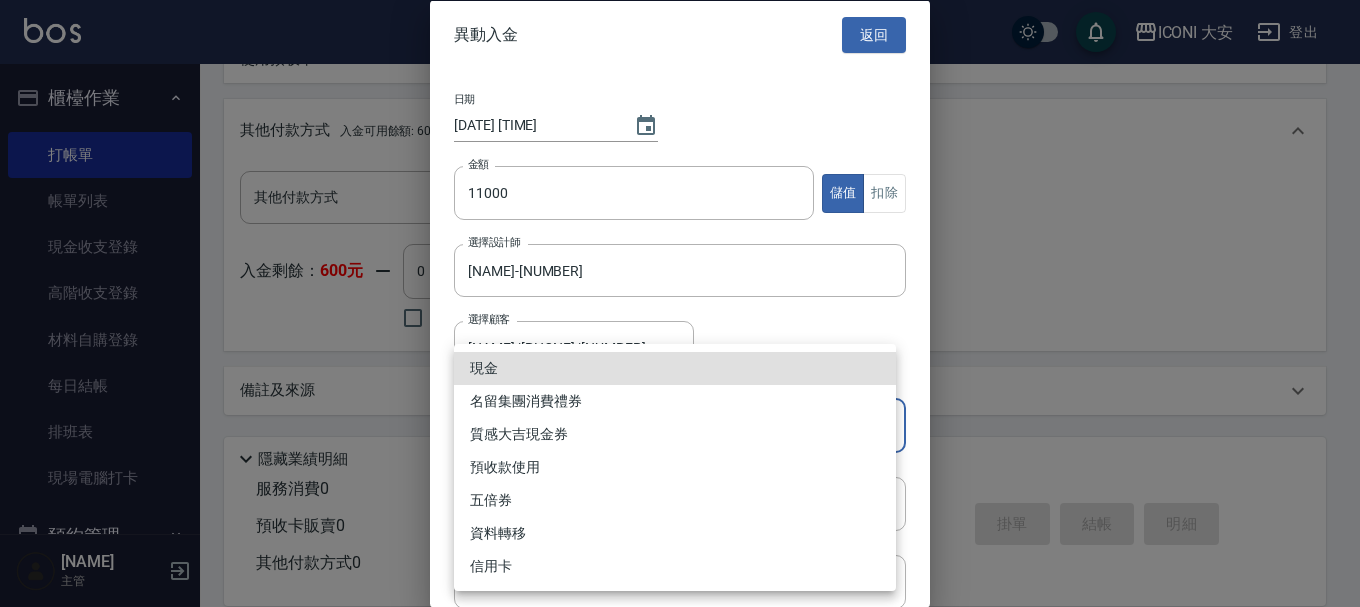 click on "現金" at bounding box center (675, 368) 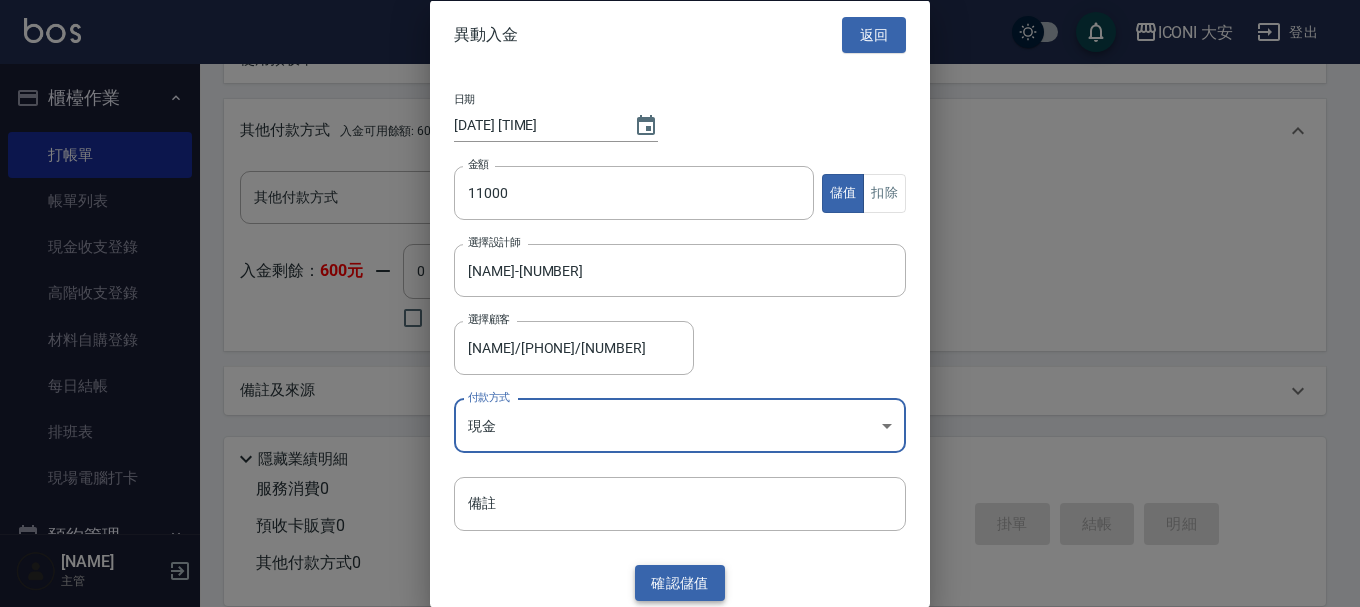 click on "確認 儲值" at bounding box center (680, 582) 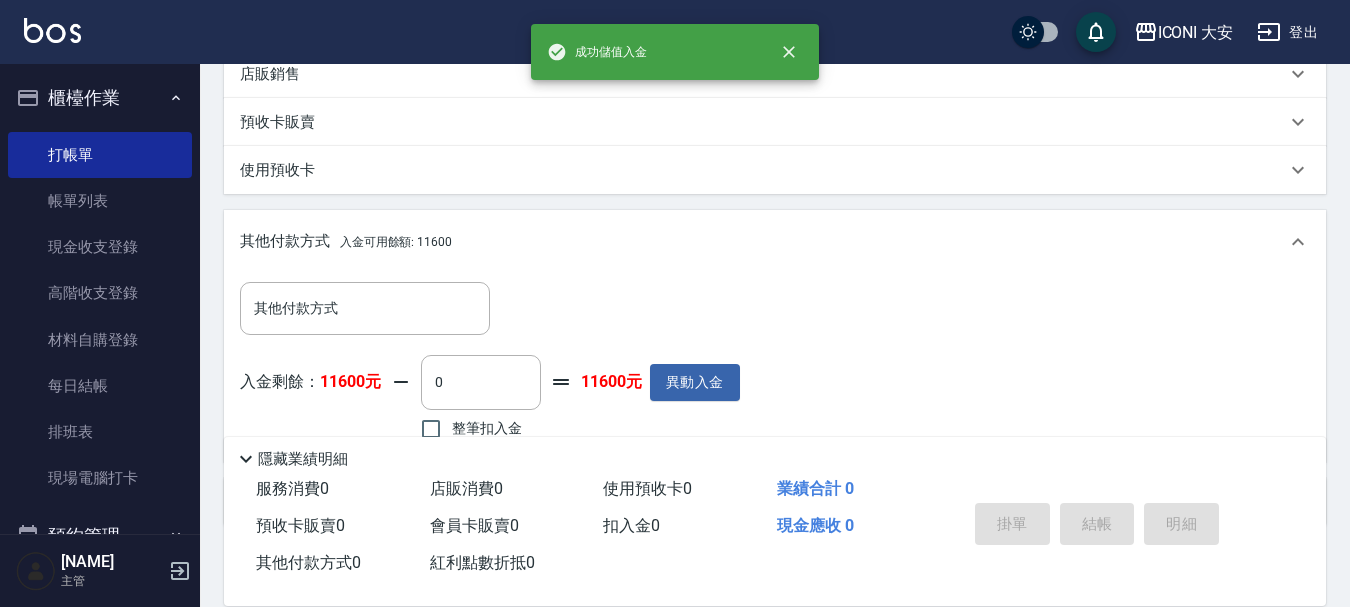 scroll, scrollTop: 607, scrollLeft: 0, axis: vertical 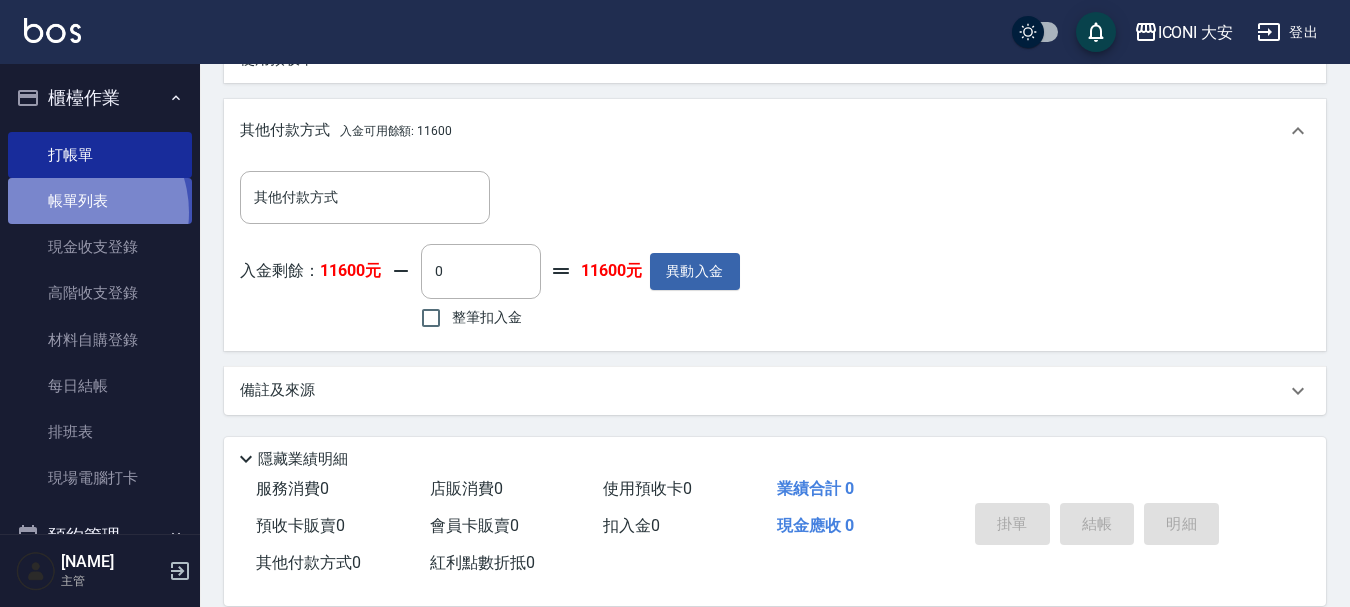 click on "帳單列表" at bounding box center (100, 201) 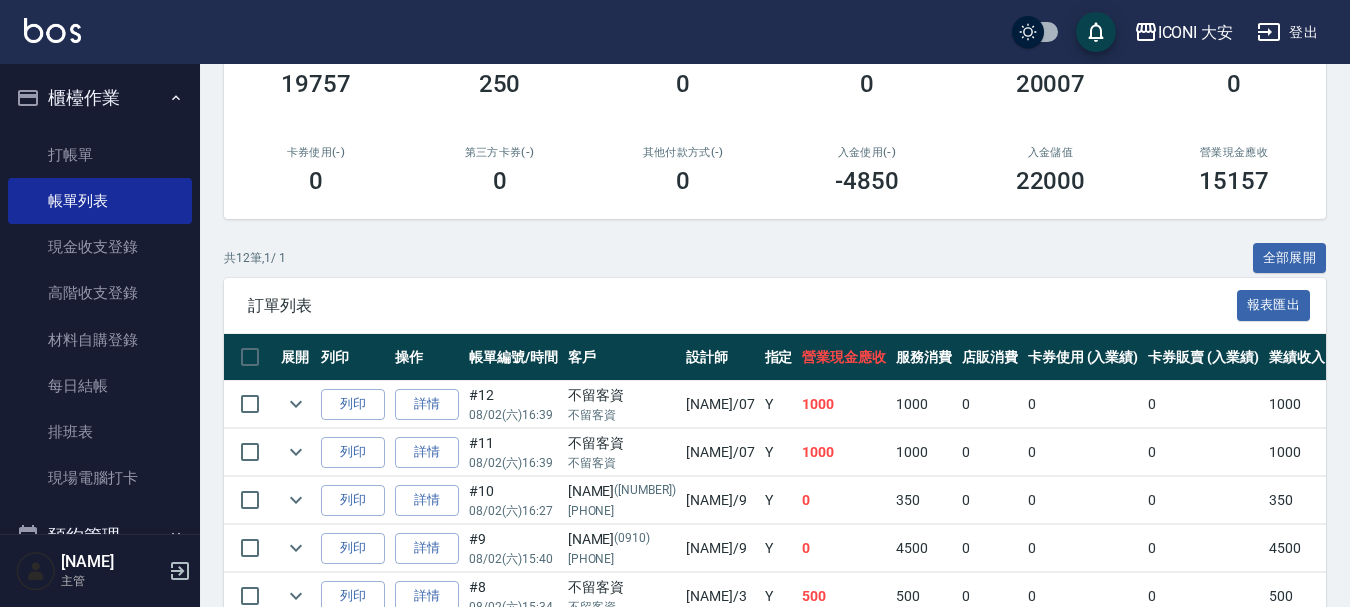 scroll, scrollTop: 300, scrollLeft: 0, axis: vertical 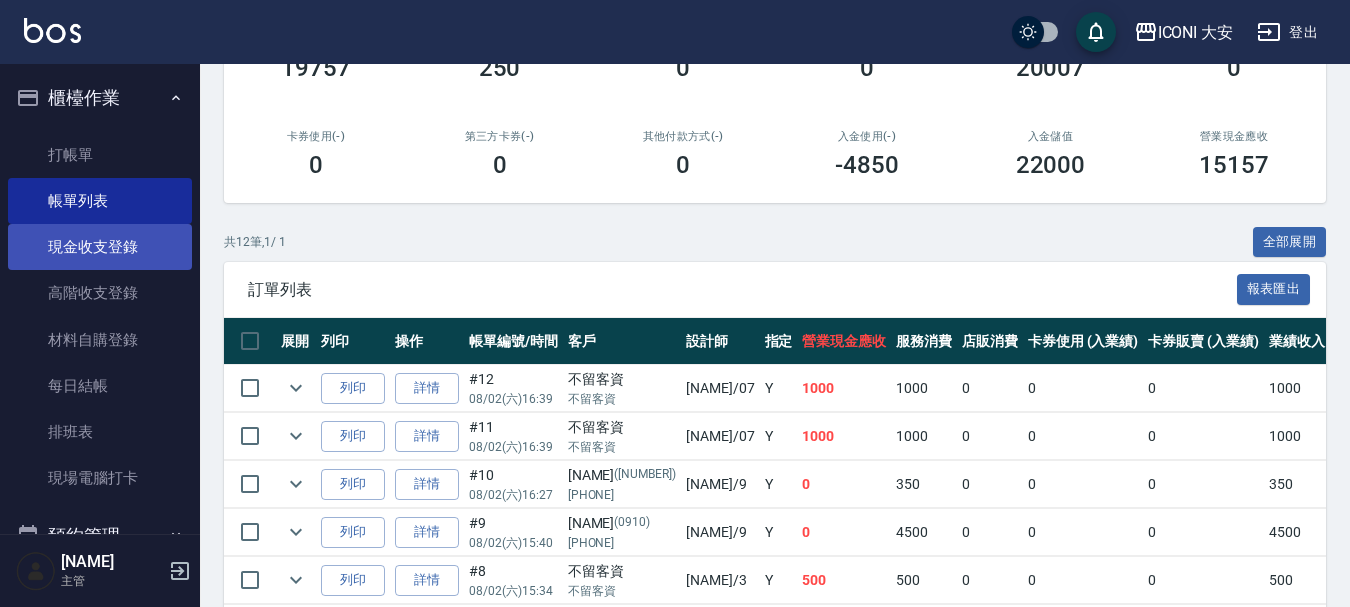 click on "現金收支登錄" at bounding box center (100, 247) 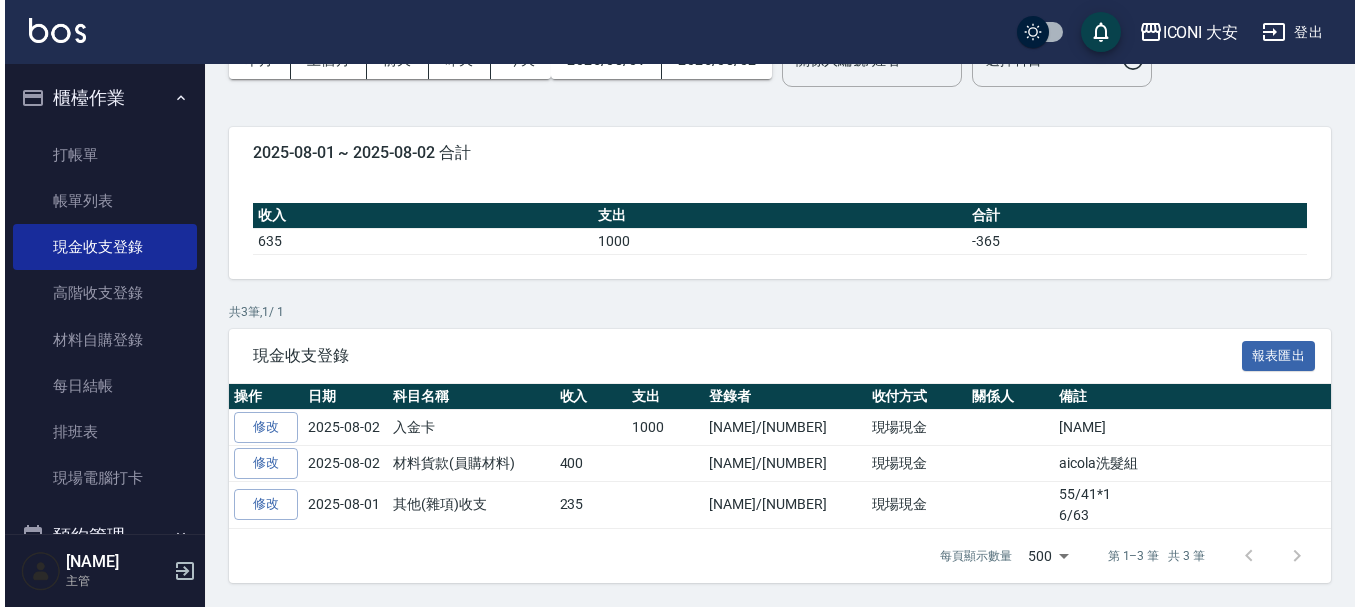 scroll, scrollTop: 0, scrollLeft: 0, axis: both 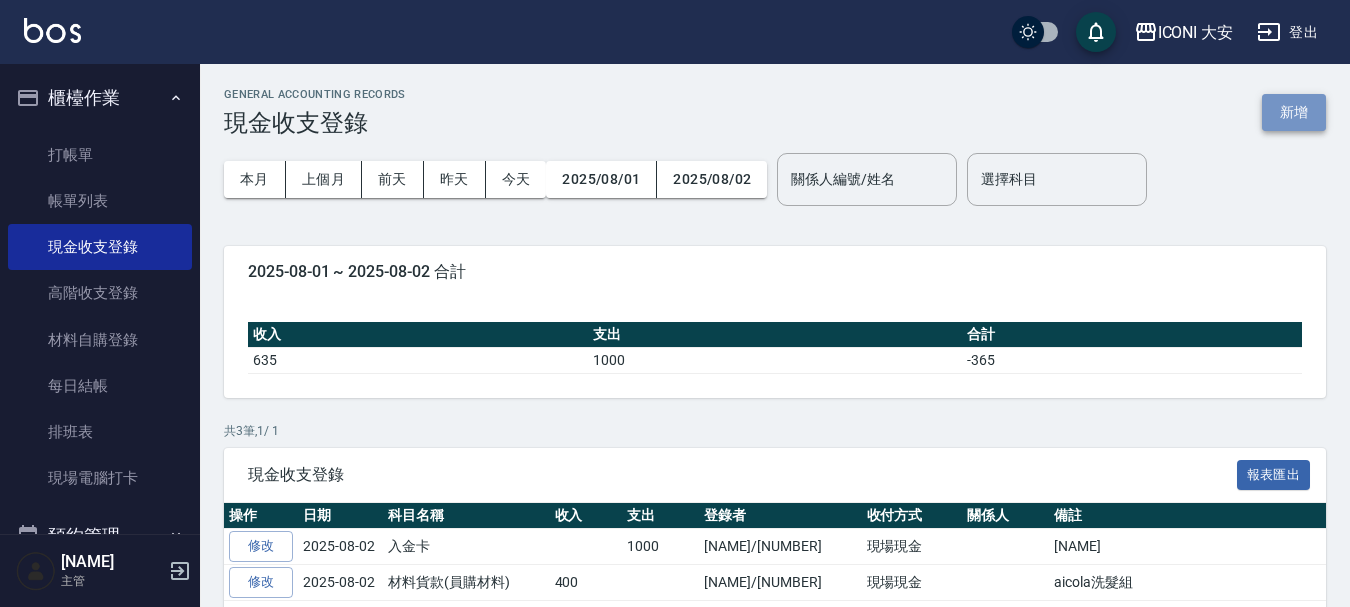 click on "新增" at bounding box center [1294, 112] 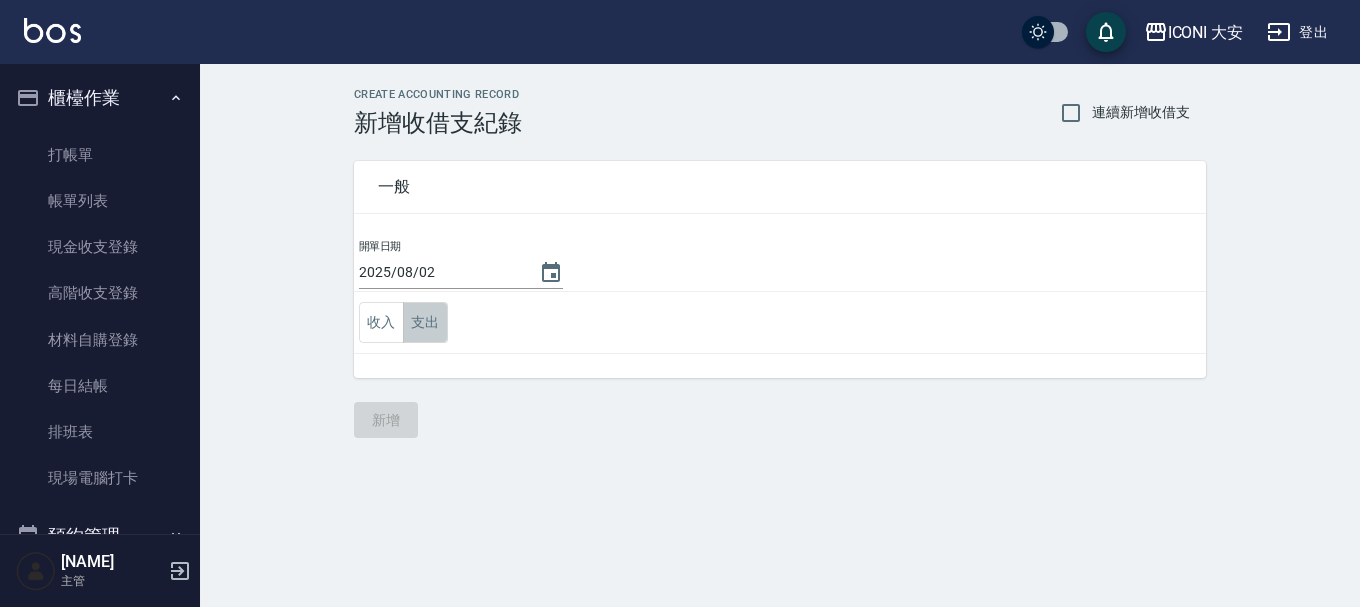 click on "支出" at bounding box center [425, 322] 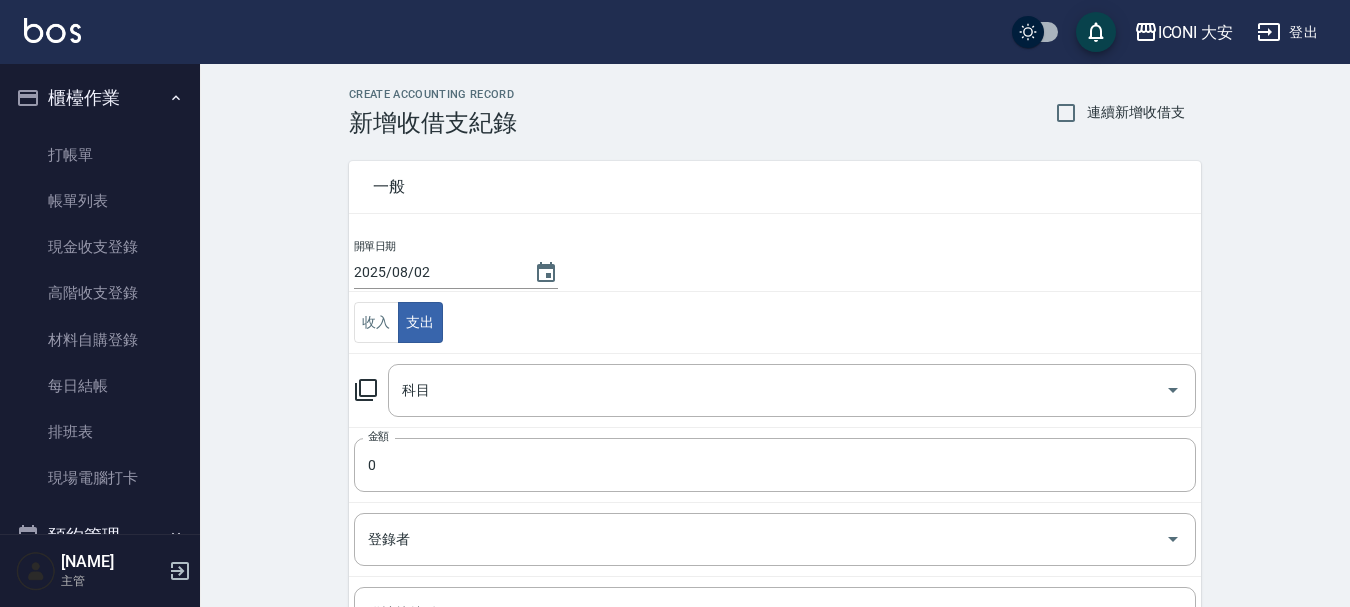 click 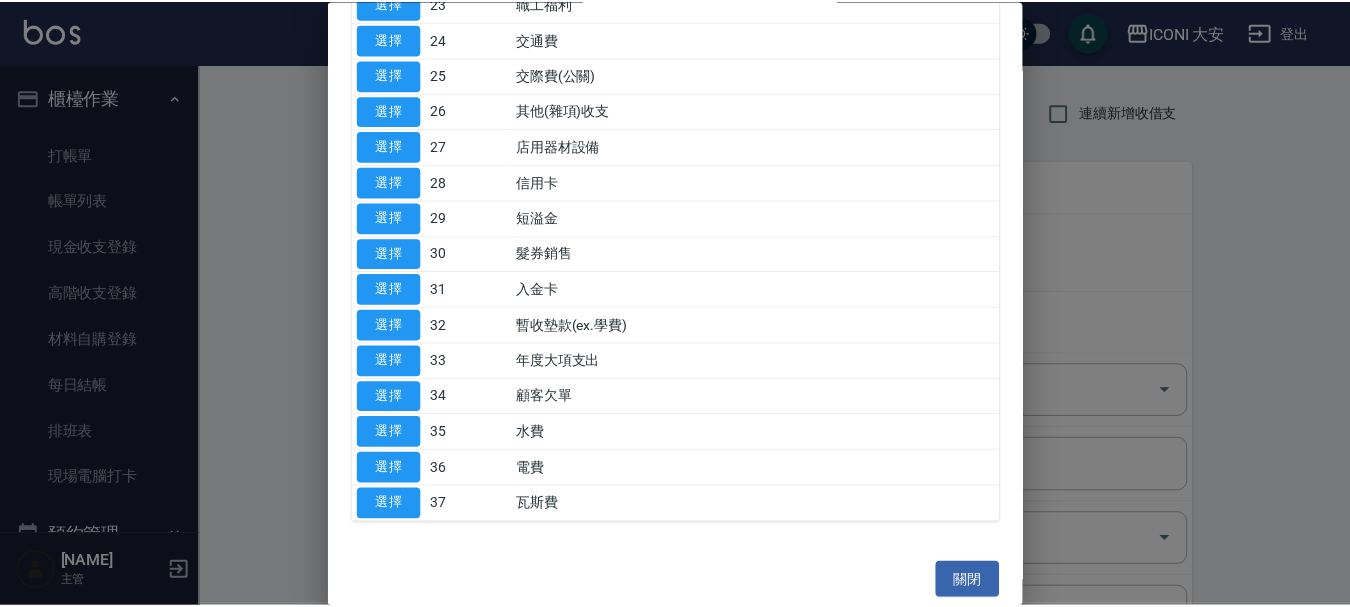 scroll, scrollTop: 963, scrollLeft: 0, axis: vertical 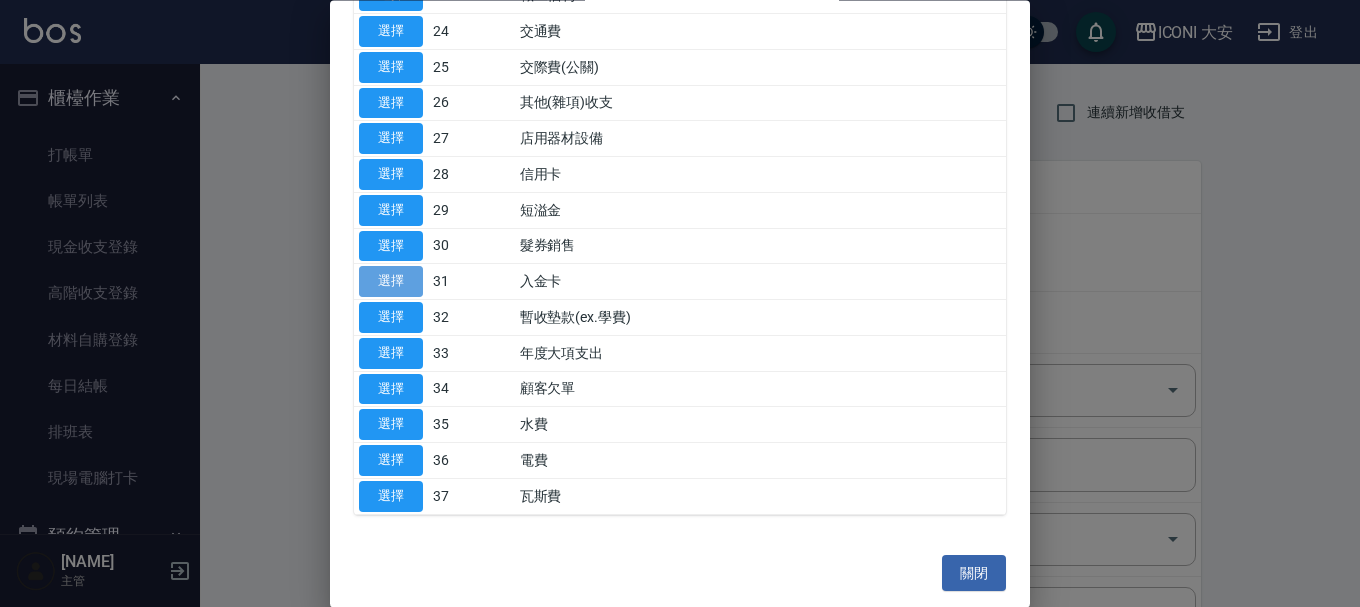 click on "選擇" at bounding box center [391, 282] 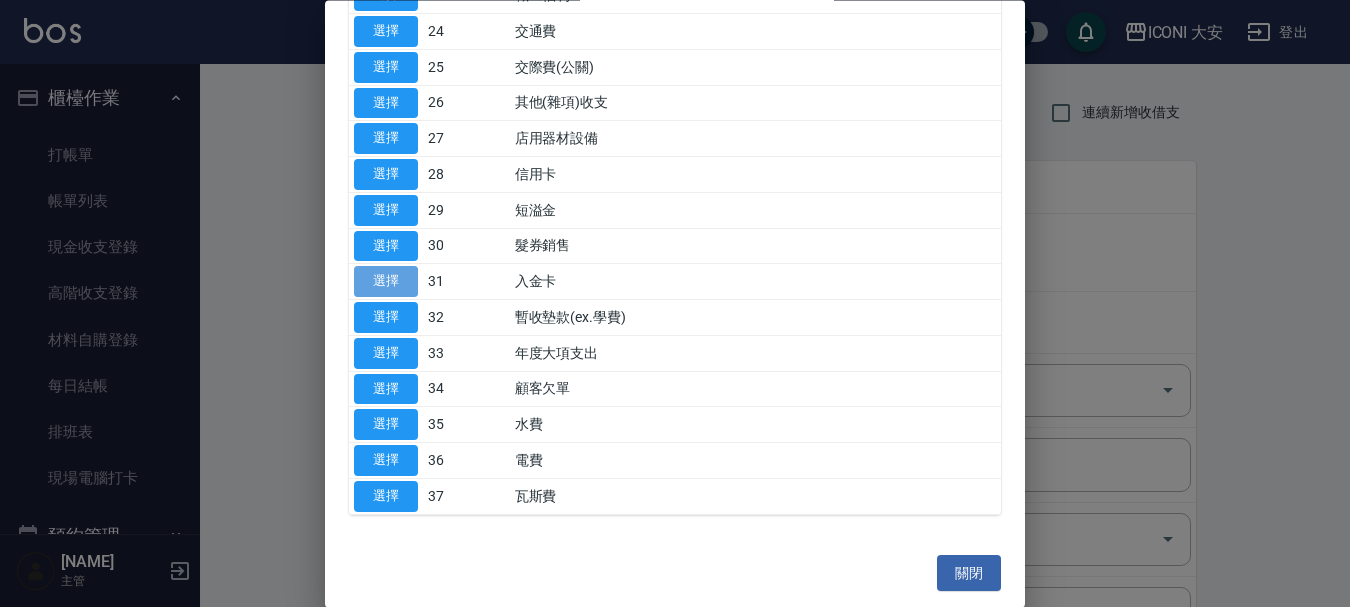 type on "31 入金卡" 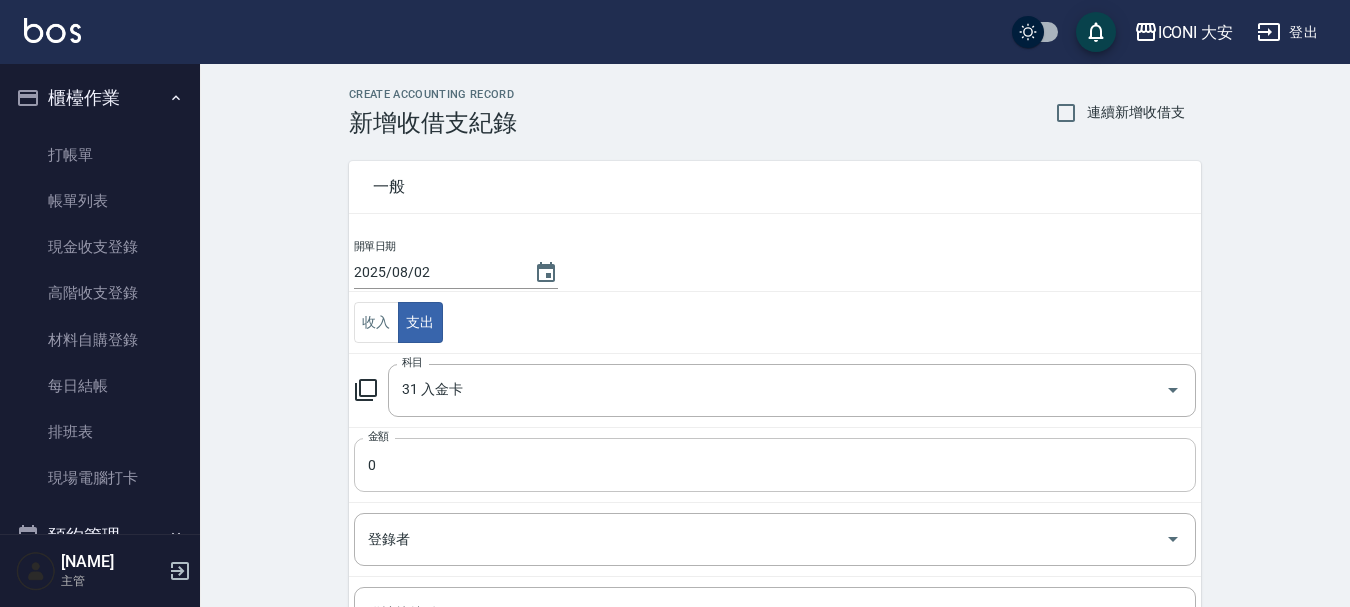 click on "0" at bounding box center [775, 465] 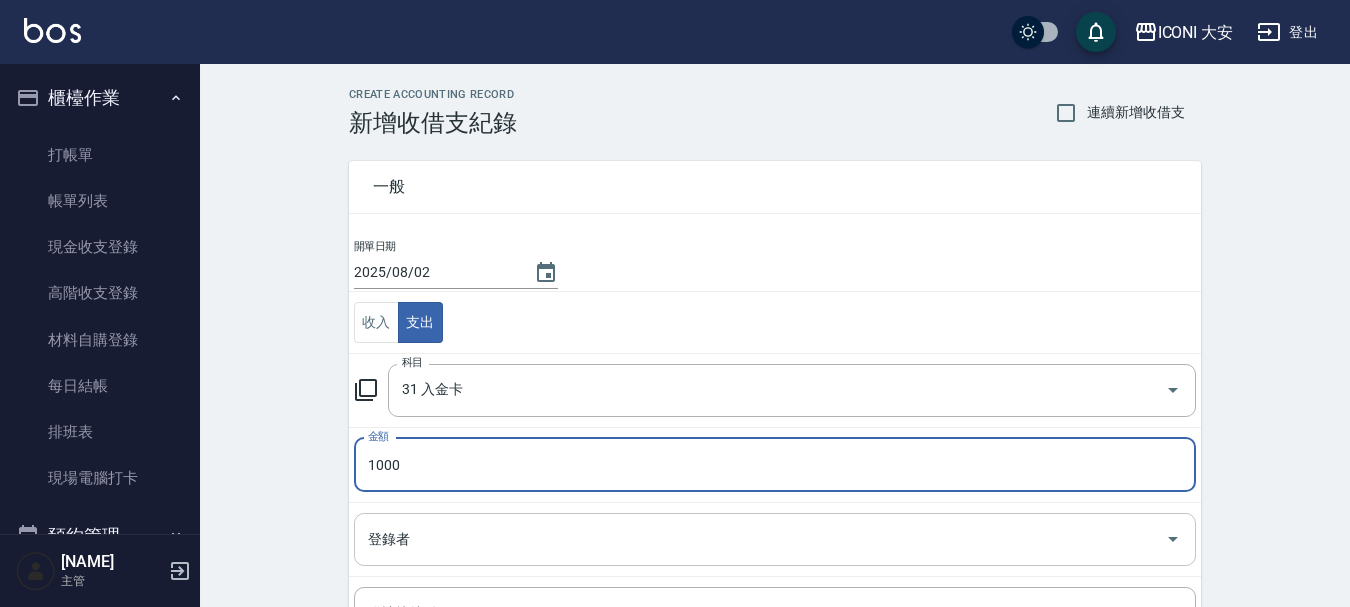 type on "1000" 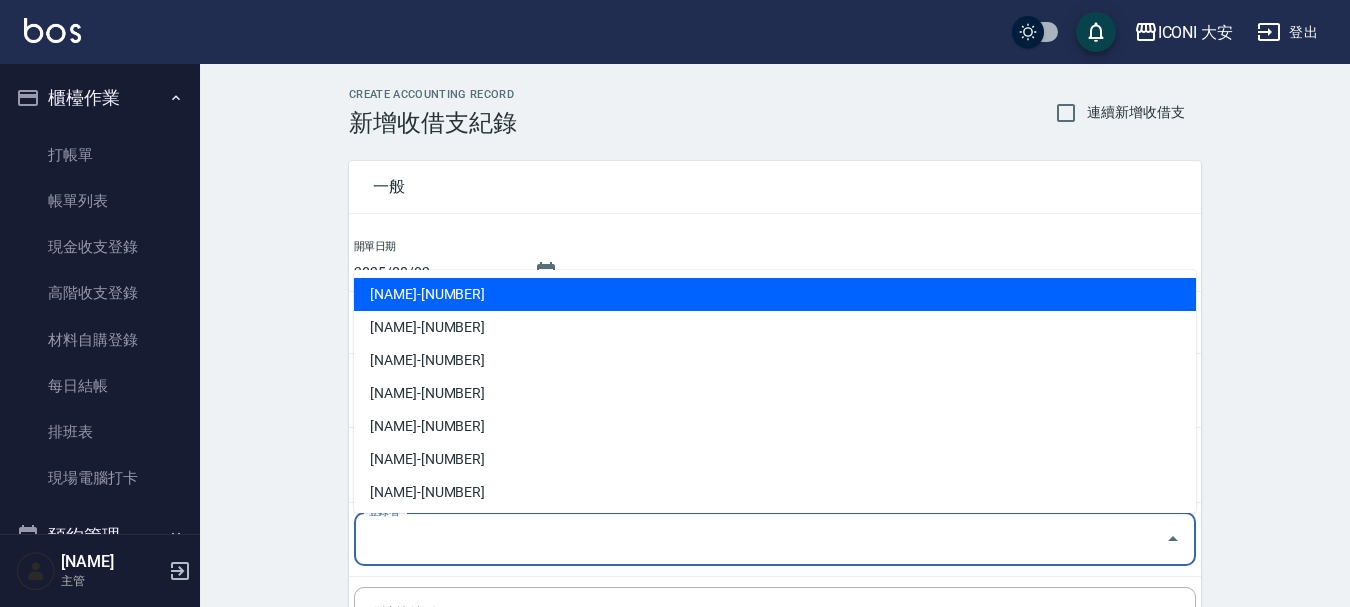 click on "登錄者" at bounding box center (760, 539) 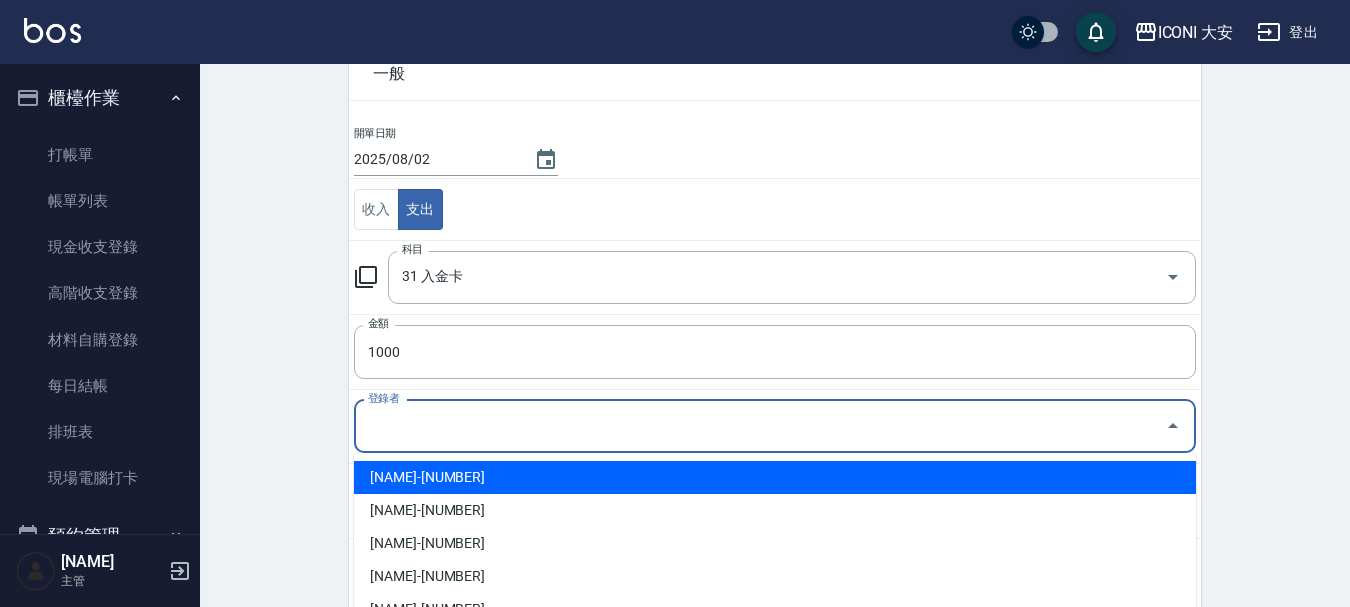 scroll, scrollTop: 276, scrollLeft: 0, axis: vertical 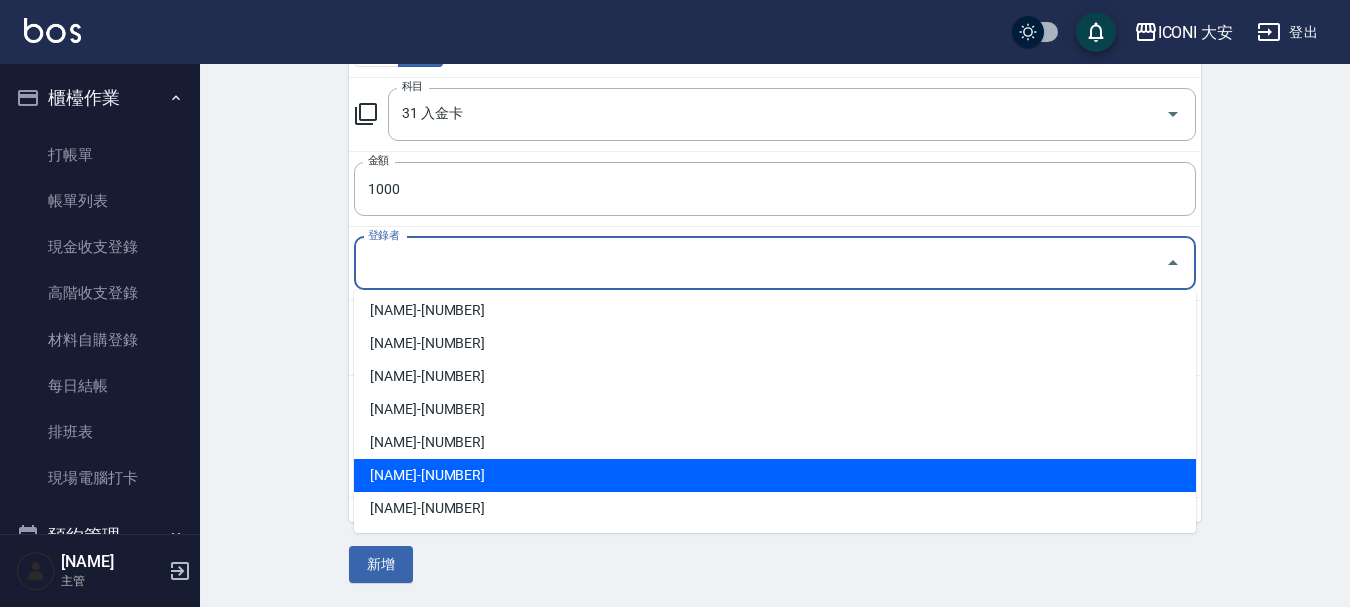 drag, startPoint x: 417, startPoint y: 507, endPoint x: 419, endPoint y: 517, distance: 10.198039 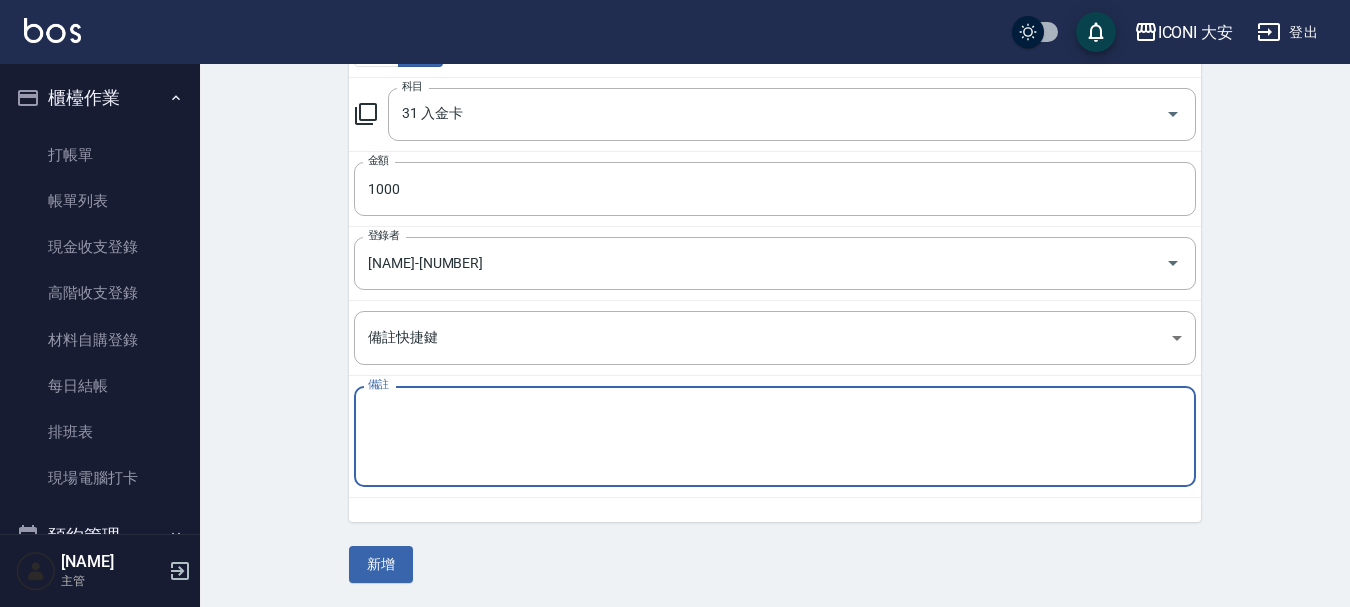 click on "備註" at bounding box center [775, 437] 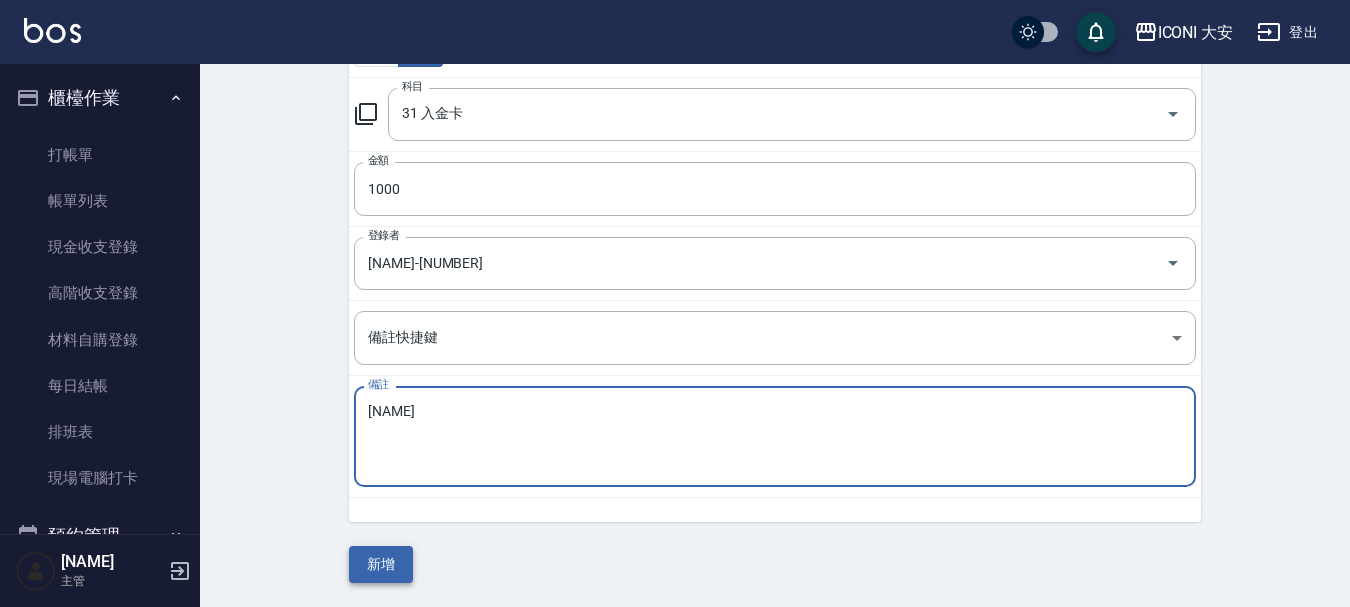 type on "[NAME]" 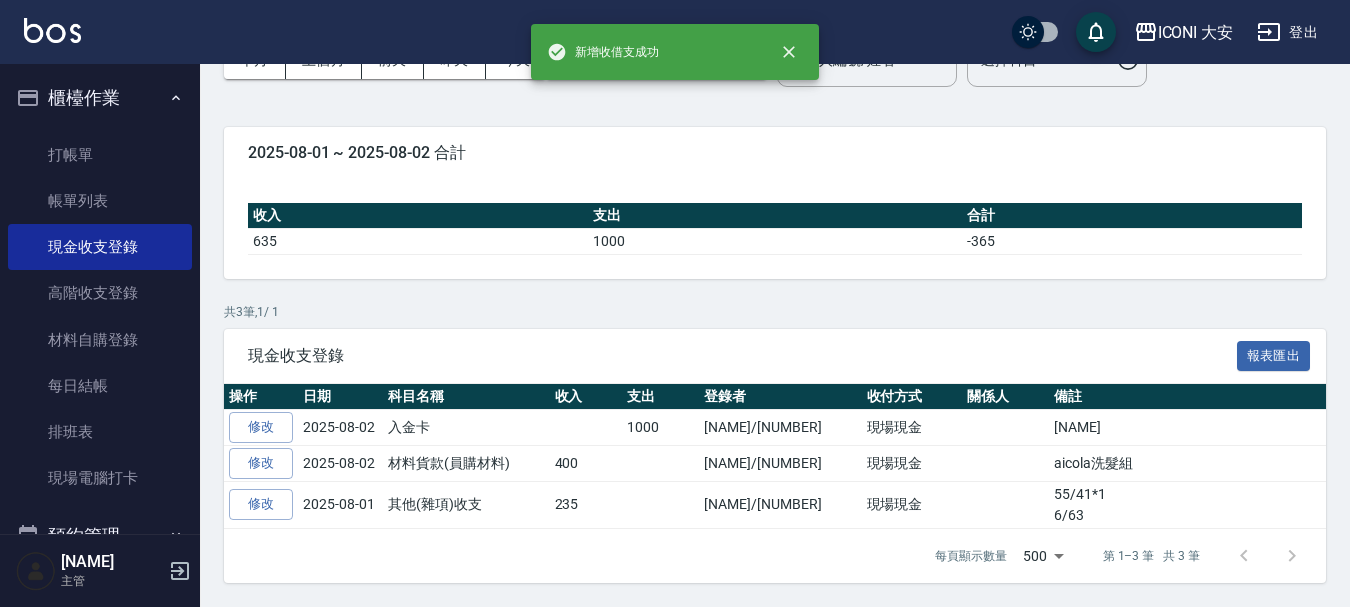 scroll, scrollTop: 0, scrollLeft: 0, axis: both 